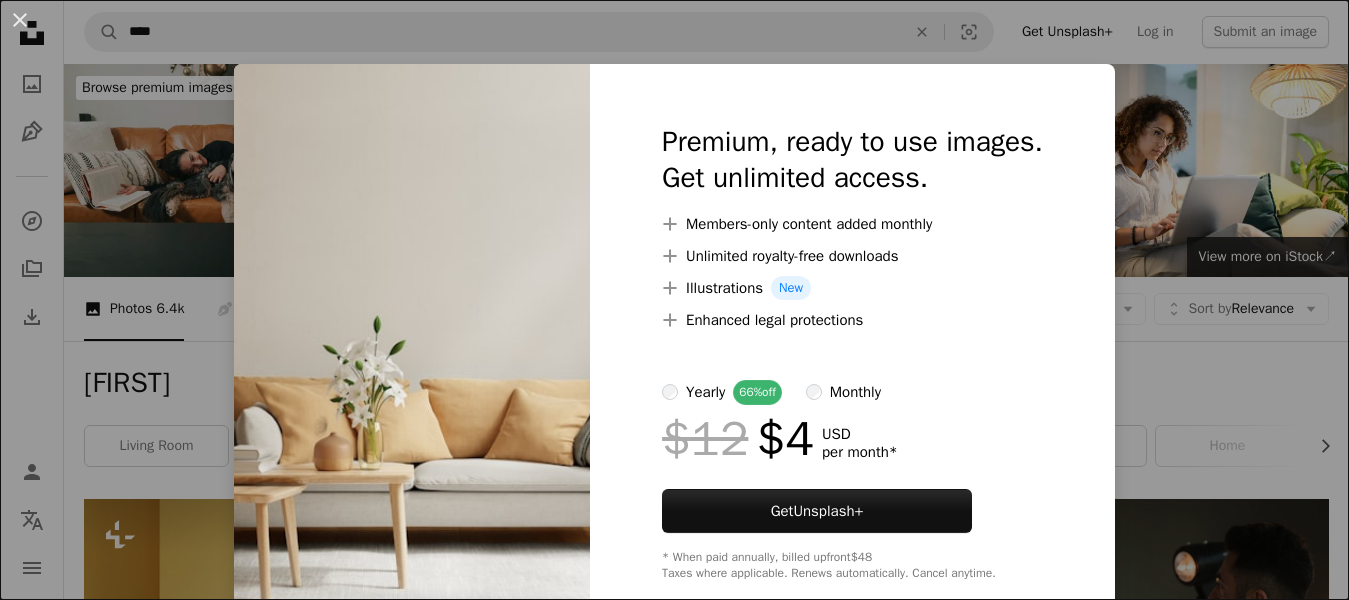 scroll, scrollTop: 1775, scrollLeft: 0, axis: vertical 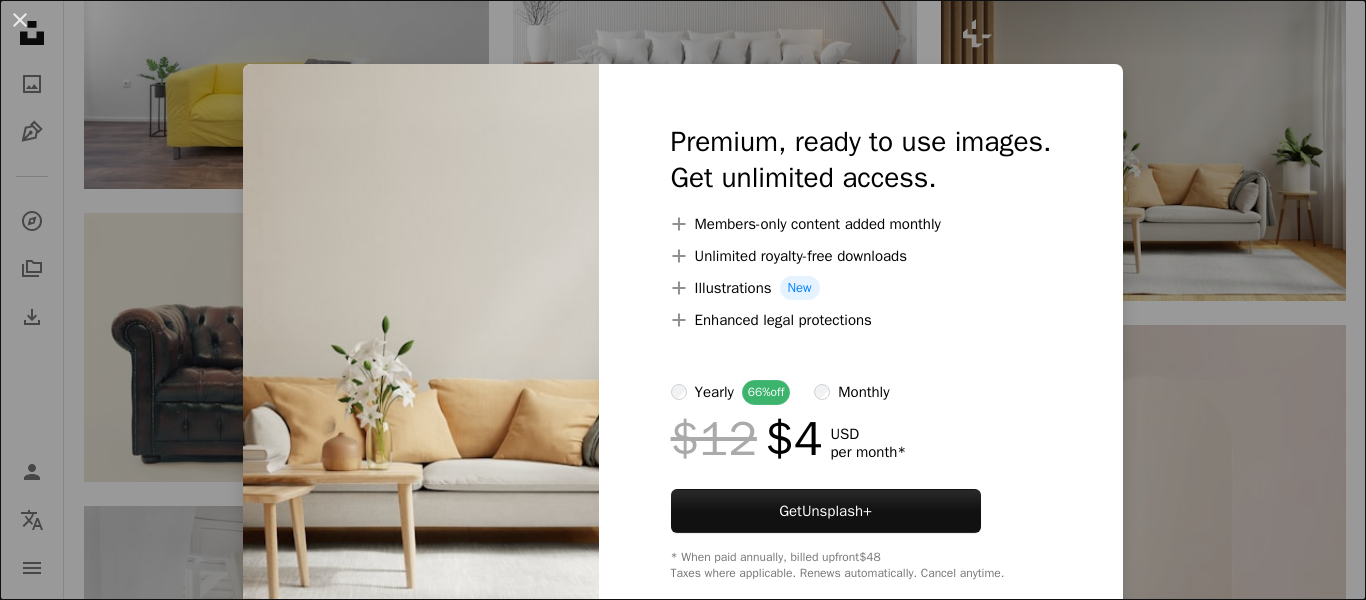 click on "An X shape Premium, ready to use images. Get unlimited access. A plus sign Members-only content added monthly A plus sign Unlimited royalty-free downloads A plus sign Illustrations  New A plus sign Enhanced legal protections yearly 66%  off monthly $12   $4 USD per month * Get  Unsplash+ * When paid annually, billed upfront  $48 Taxes where applicable. Renews automatically. Cancel anytime." at bounding box center [683, 300] 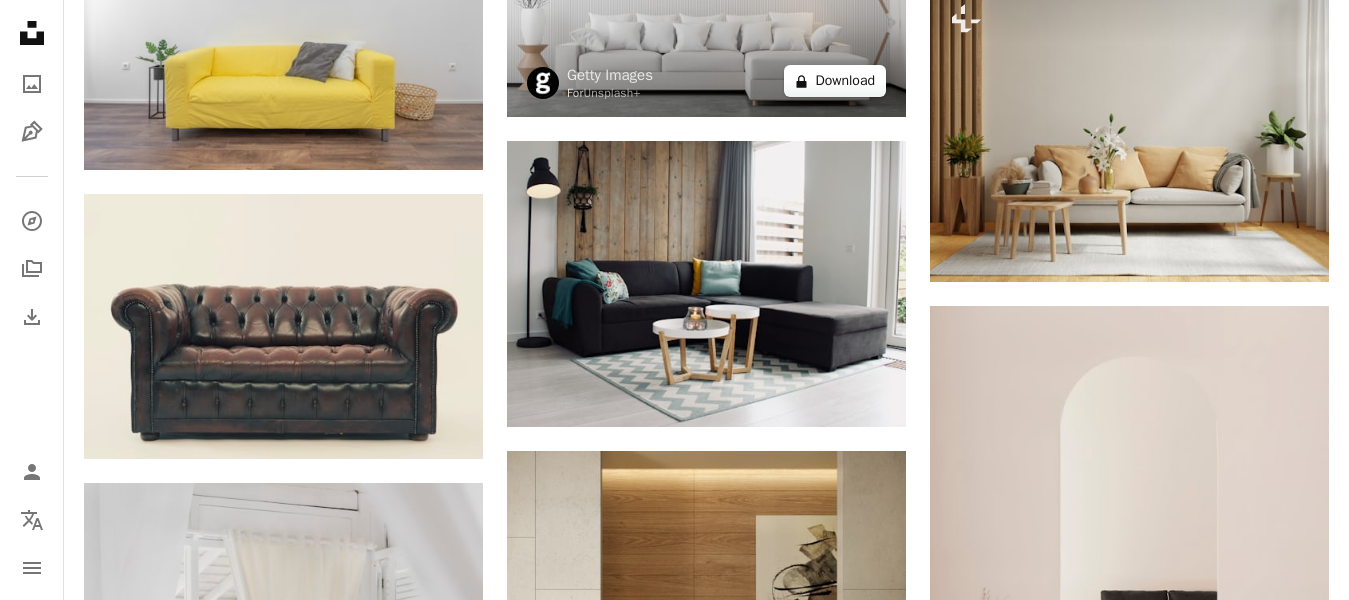 click on "A lock Download" at bounding box center [835, 81] 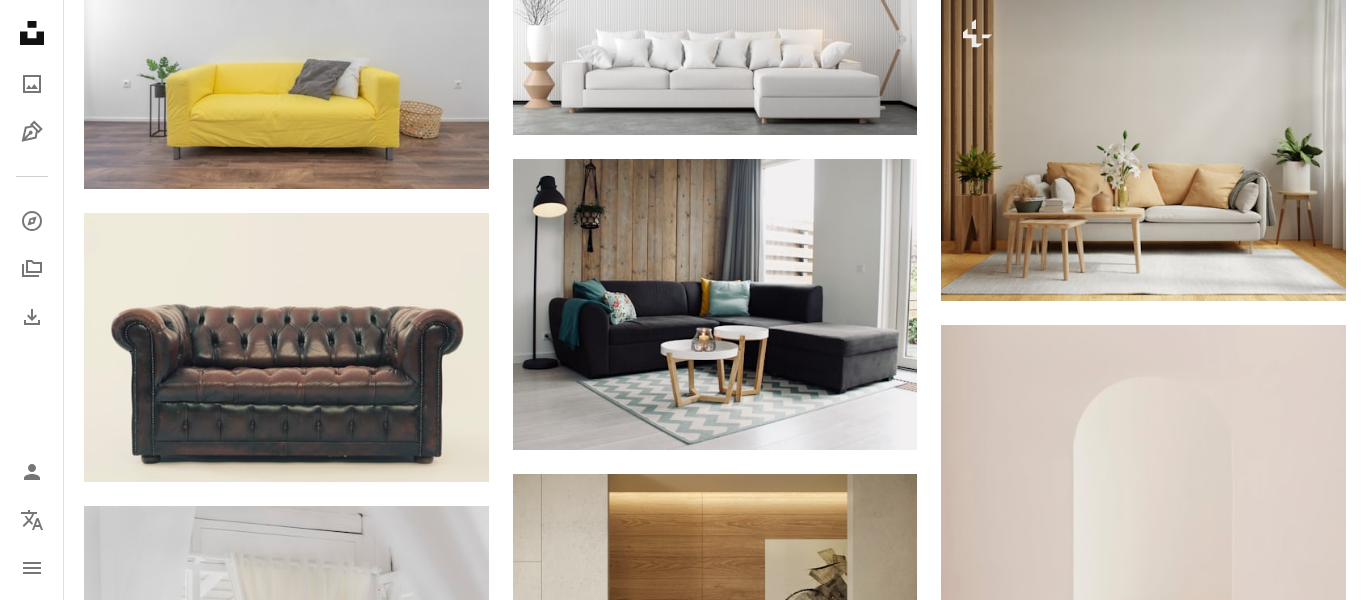 click on "An X shape Premium, ready to use images. Get unlimited access. A plus sign Members-only content added monthly A plus sign Unlimited royalty-free downloads A plus sign Illustrations  New A plus sign Enhanced legal protections yearly 66%  off monthly $12   $4 USD per month * Get  Unsplash+ * When paid annually, billed upfront  $48 Taxes where applicable. Renews automatically. Cancel anytime." at bounding box center (683, 3039) 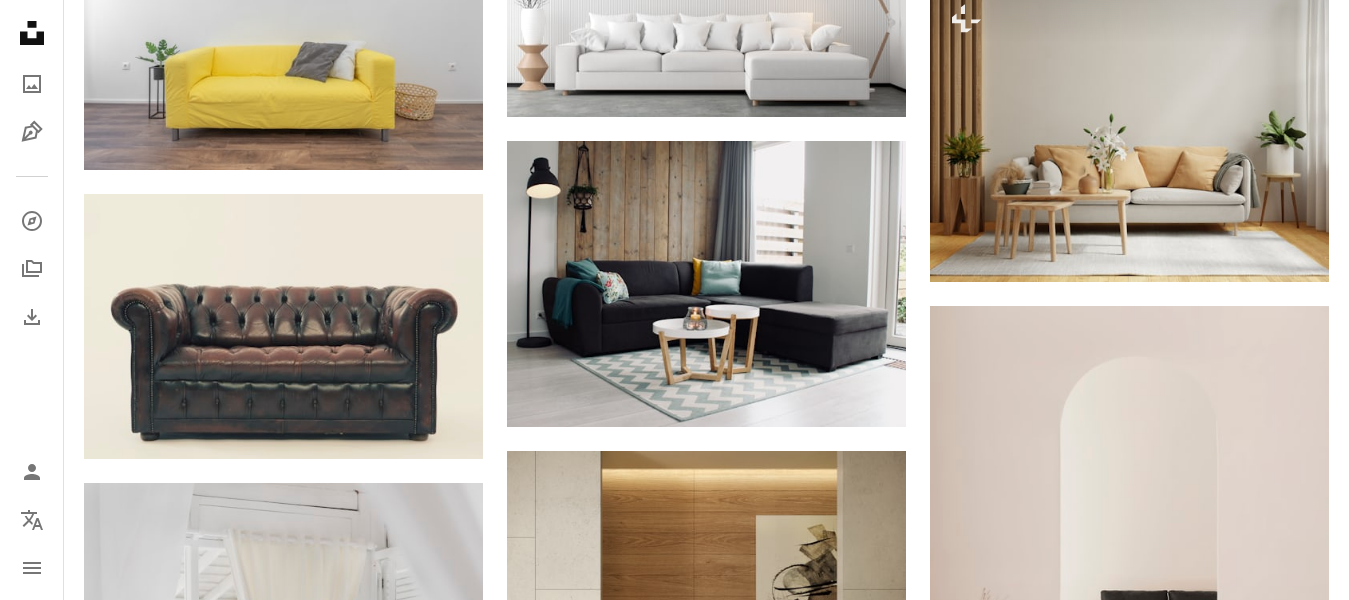 scroll, scrollTop: 1250, scrollLeft: 0, axis: vertical 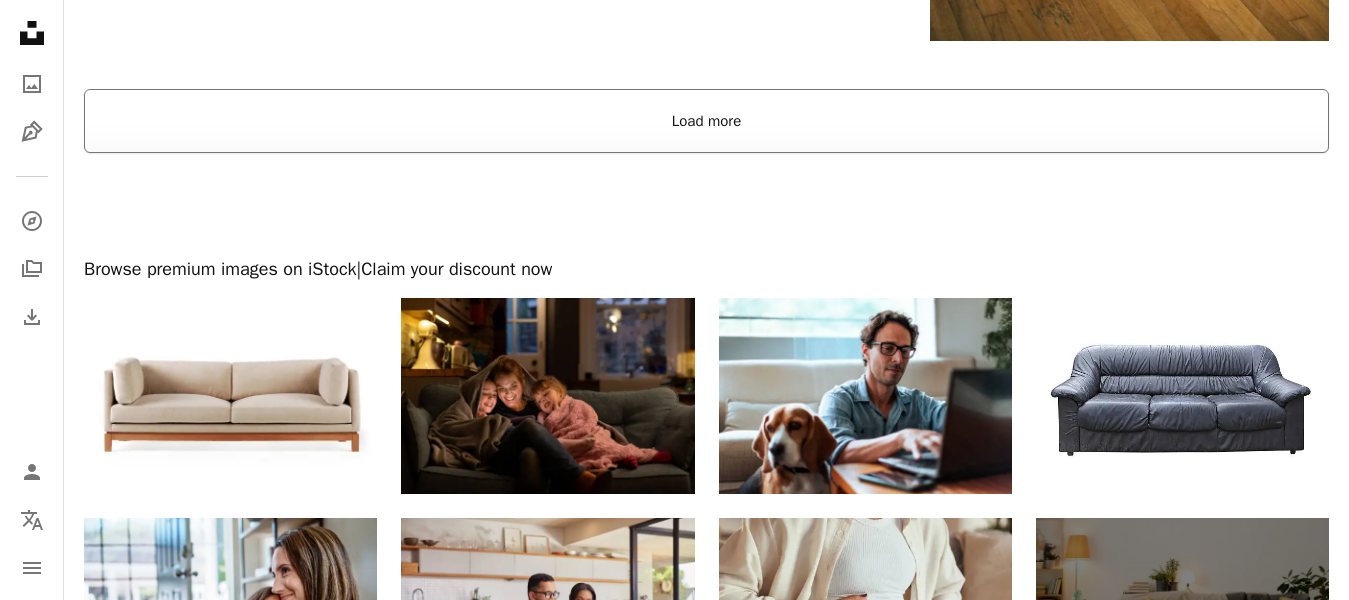 click on "Load more" at bounding box center [706, 121] 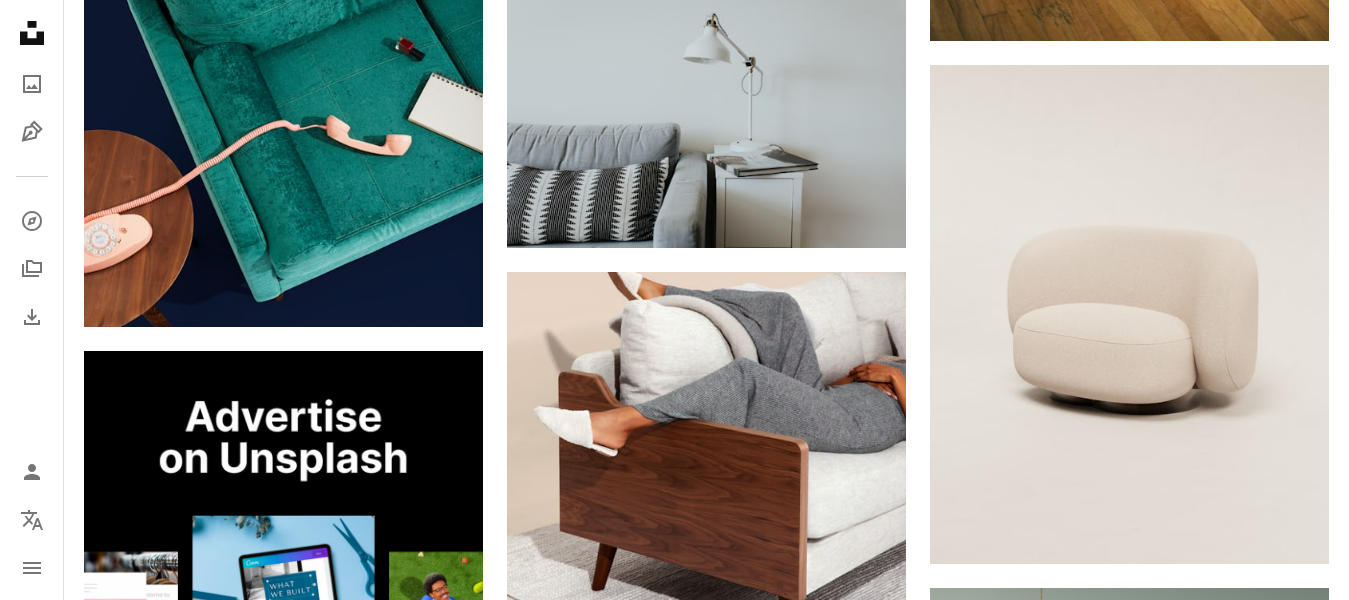 scroll, scrollTop: 4050, scrollLeft: 0, axis: vertical 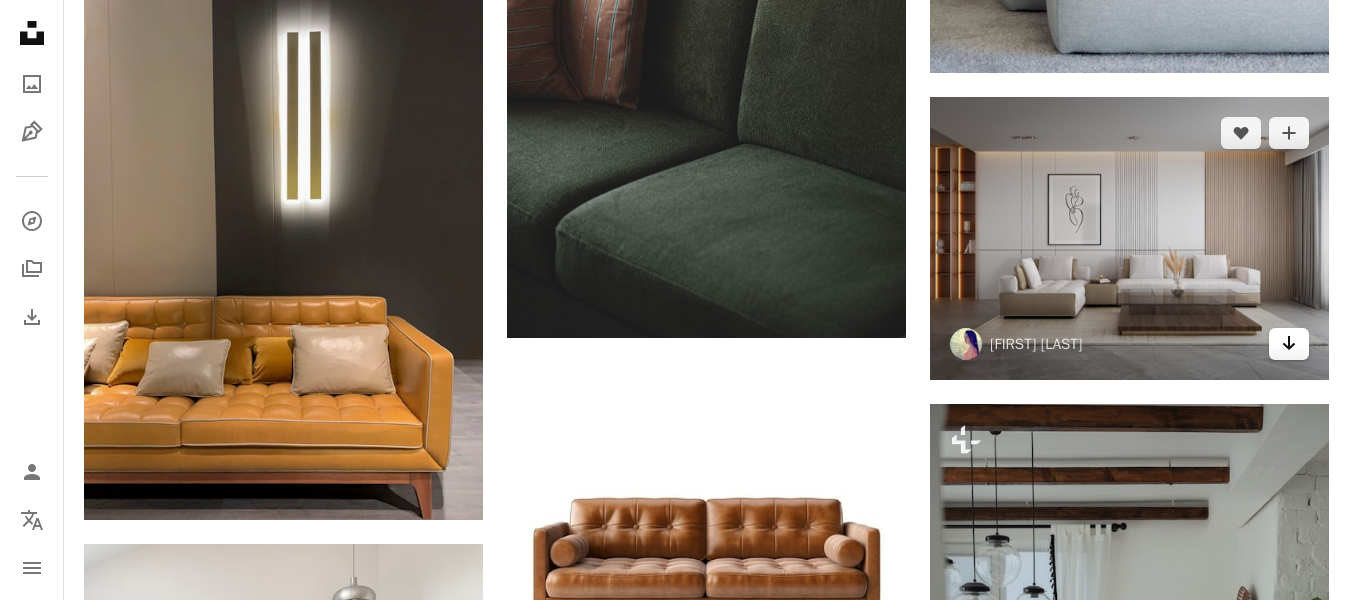 click on "Arrow pointing down" 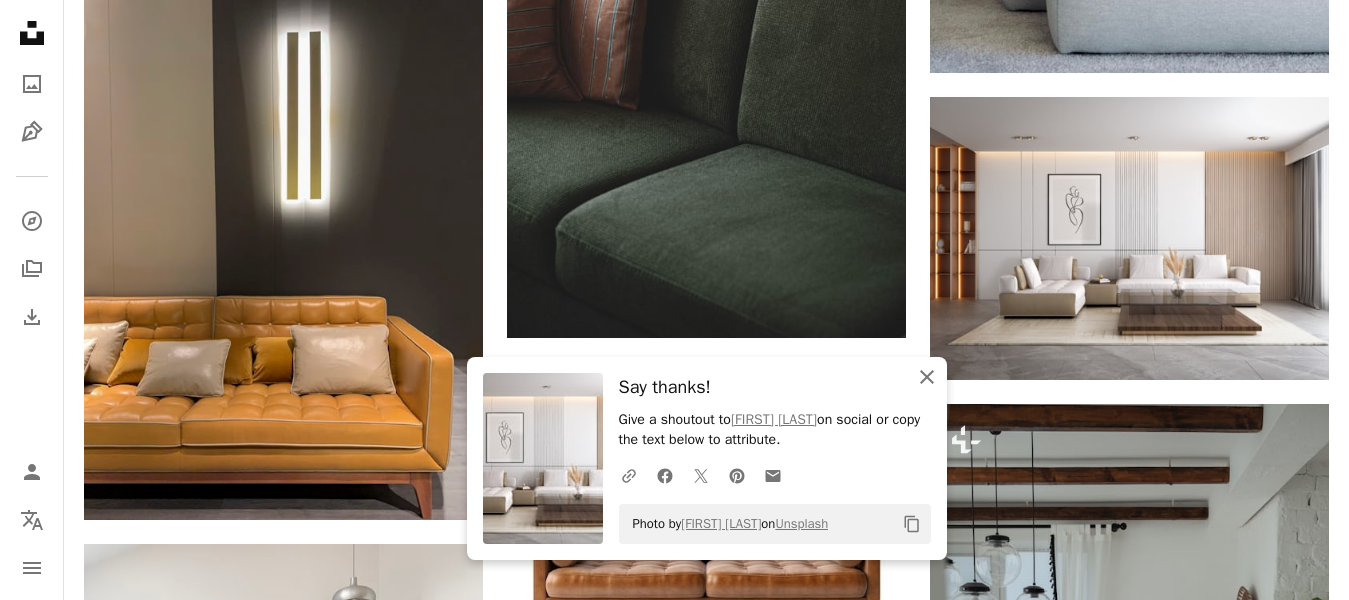 click 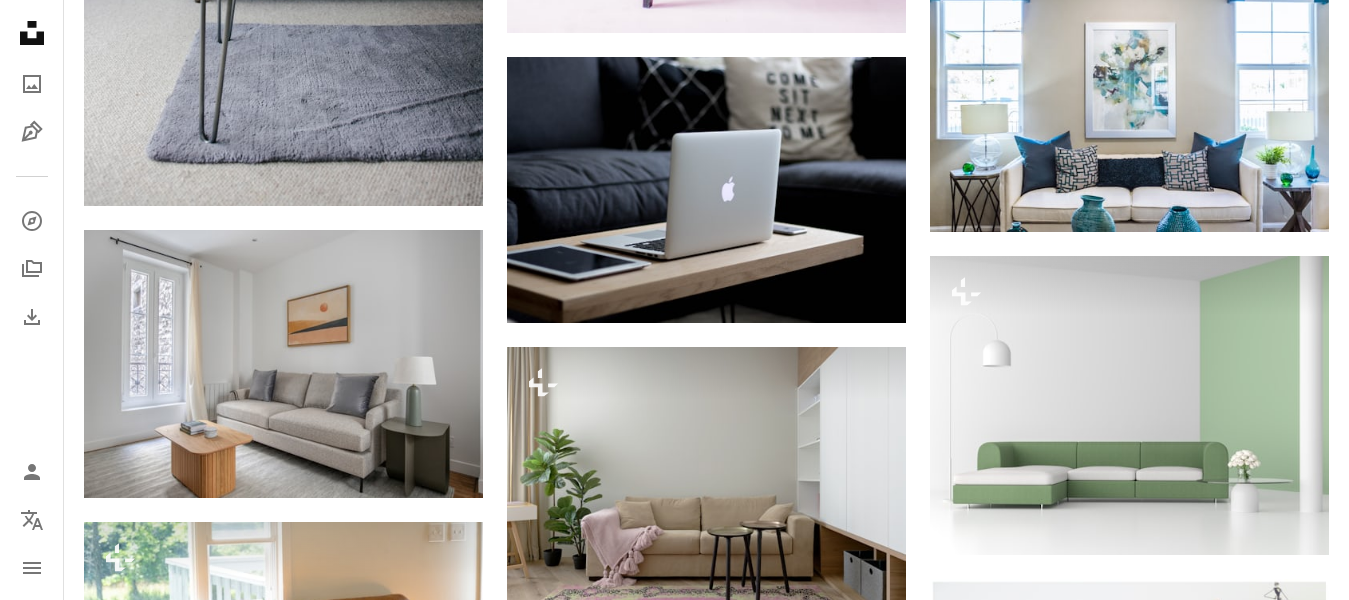 scroll, scrollTop: 13460, scrollLeft: 0, axis: vertical 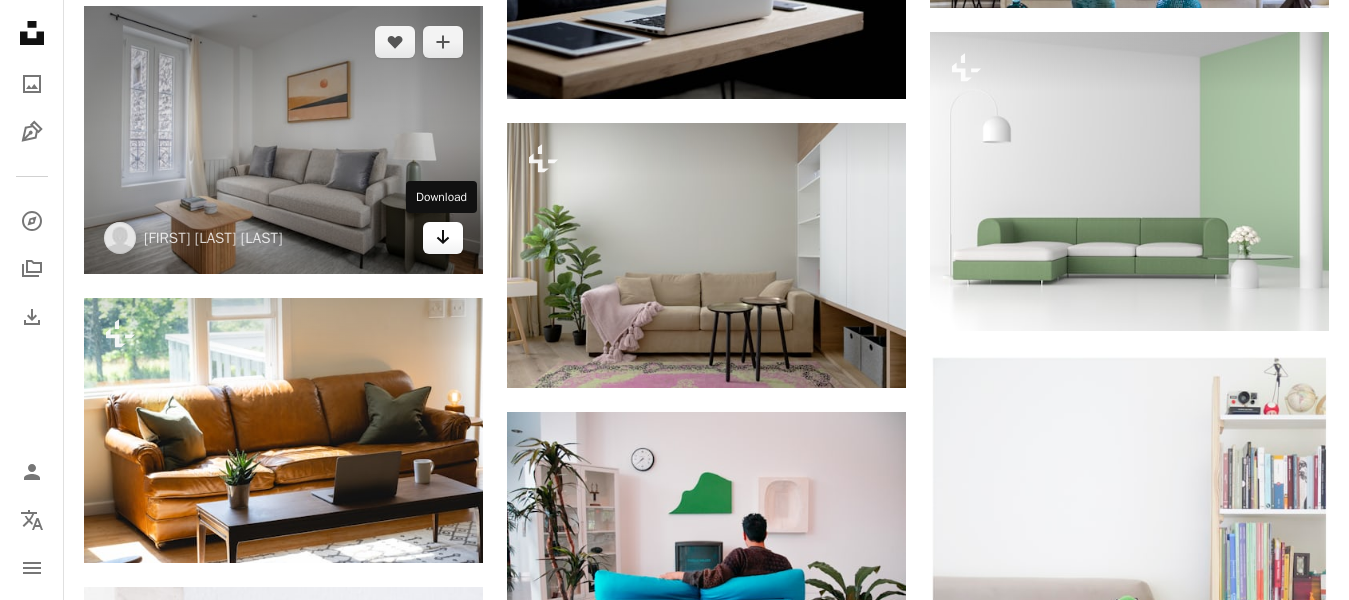 click on "Arrow pointing down" at bounding box center [443, 238] 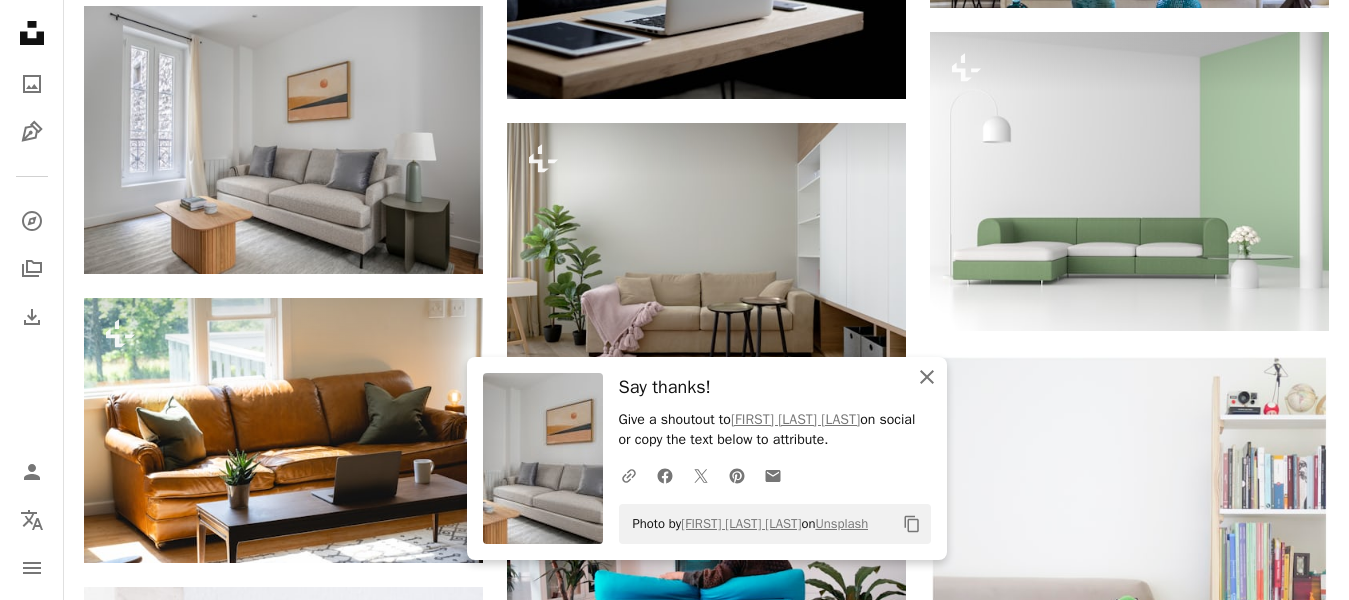 click on "An X shape" 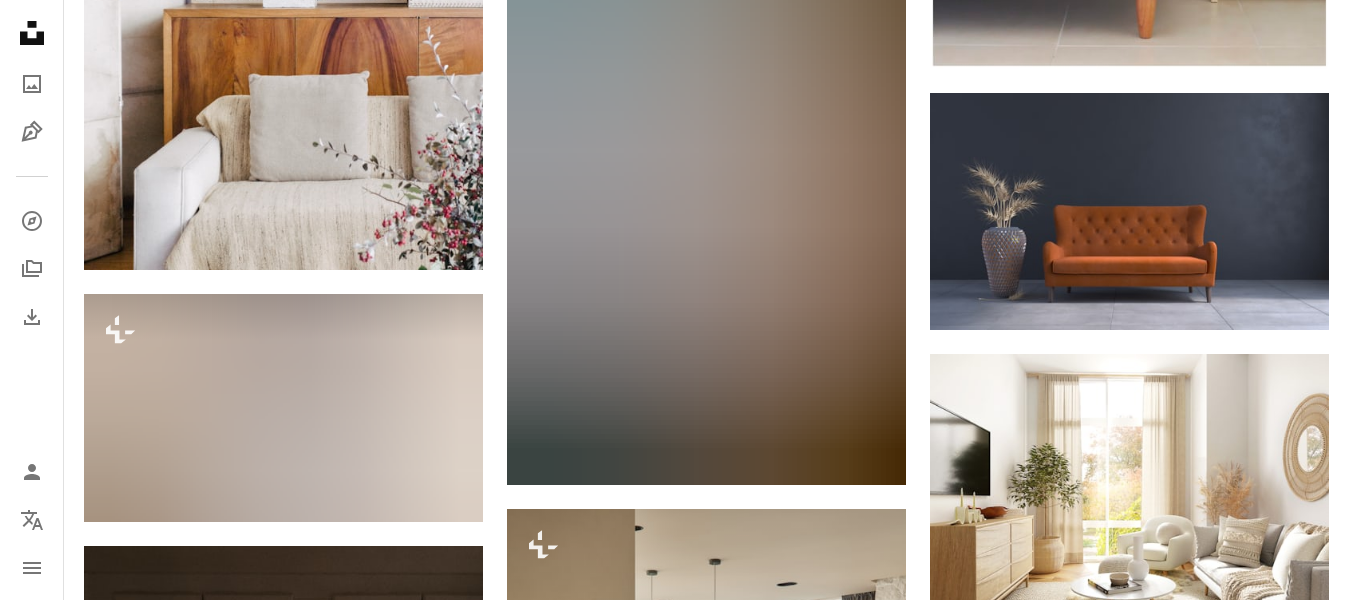 scroll, scrollTop: 14340, scrollLeft: 0, axis: vertical 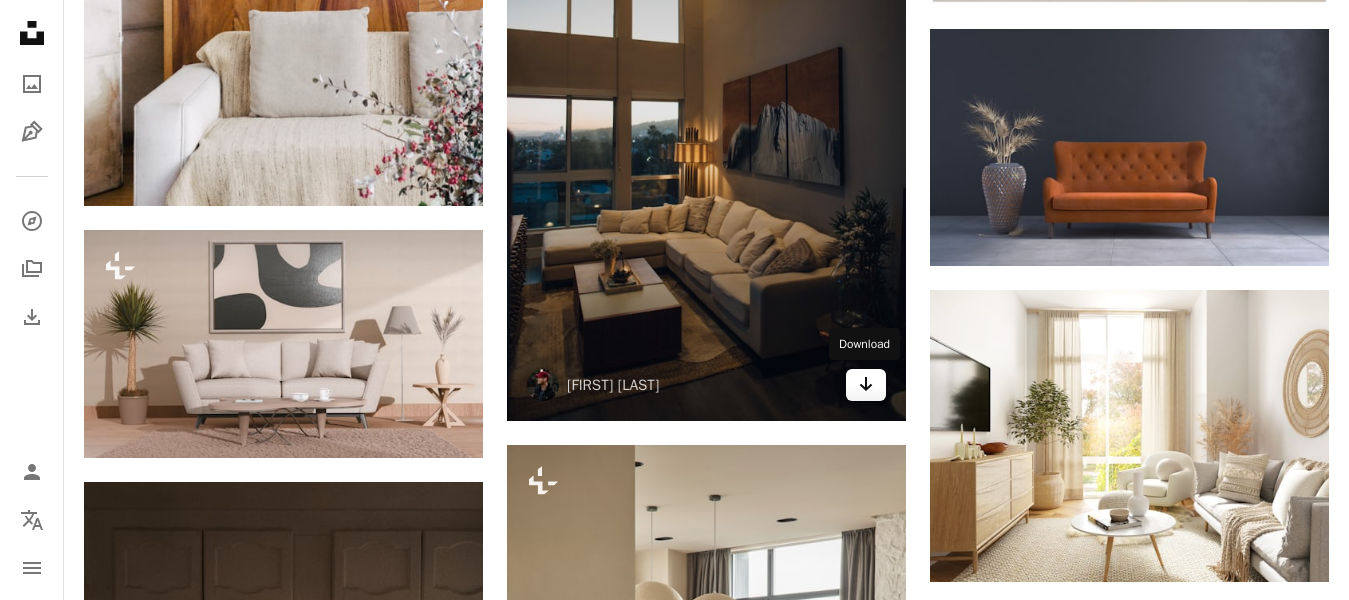 click on "Arrow pointing down" 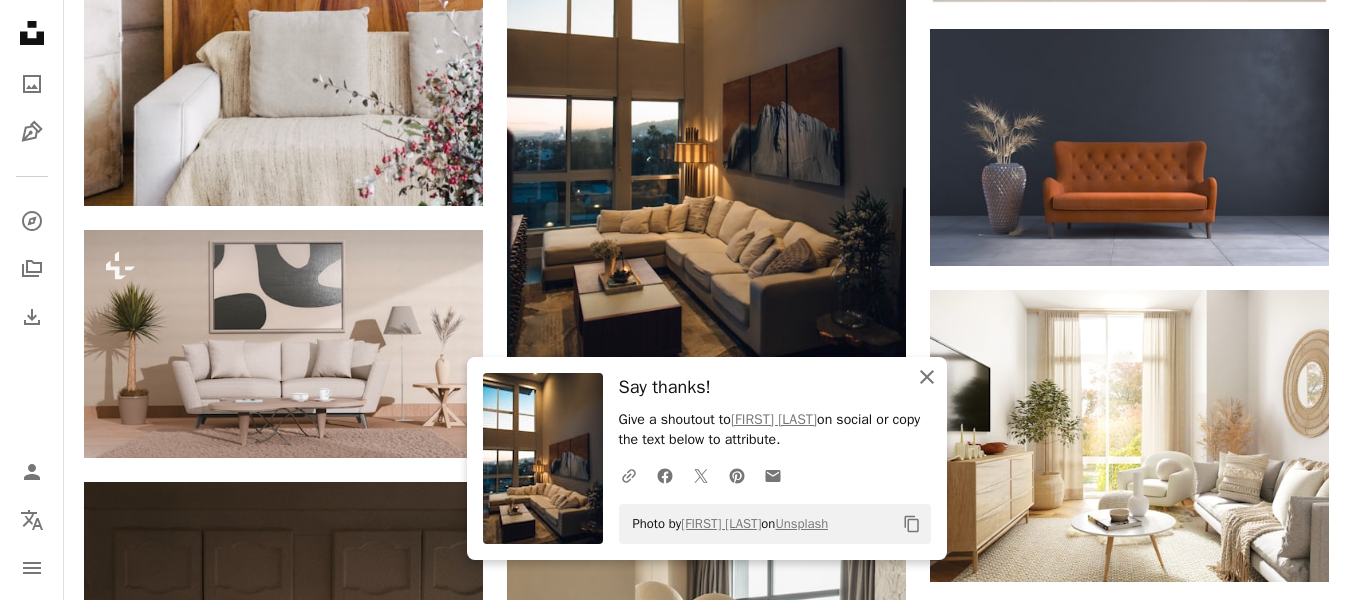 click on "An X shape Close" at bounding box center [927, 377] 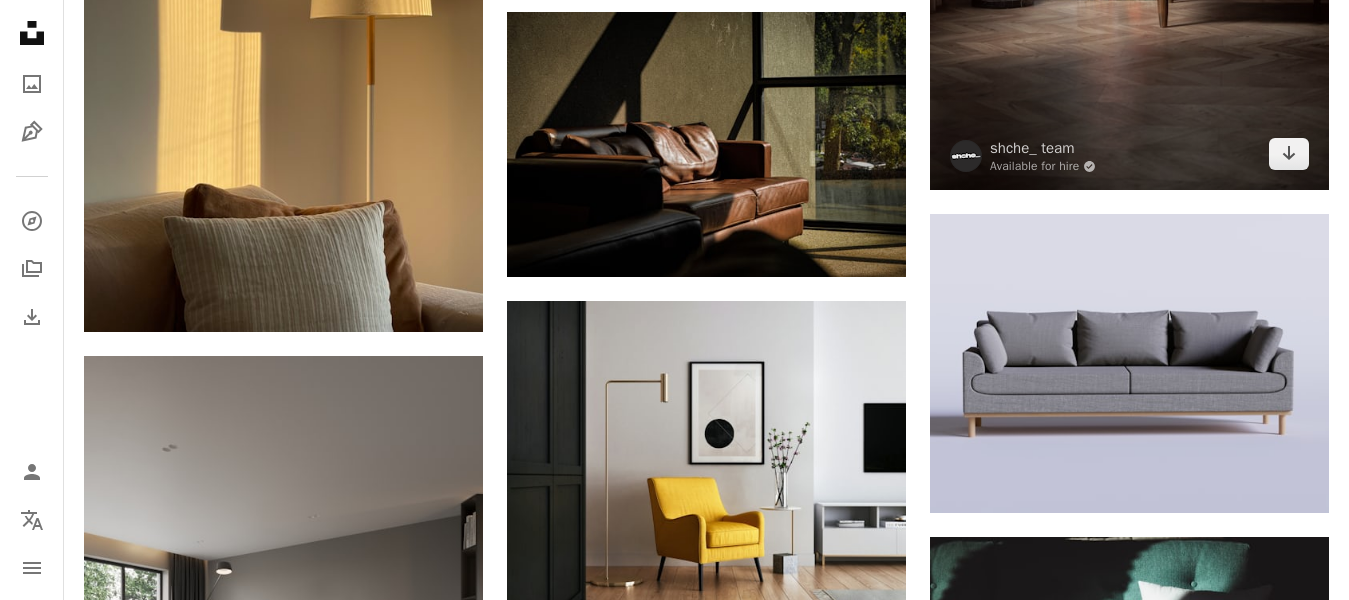 scroll, scrollTop: 15740, scrollLeft: 0, axis: vertical 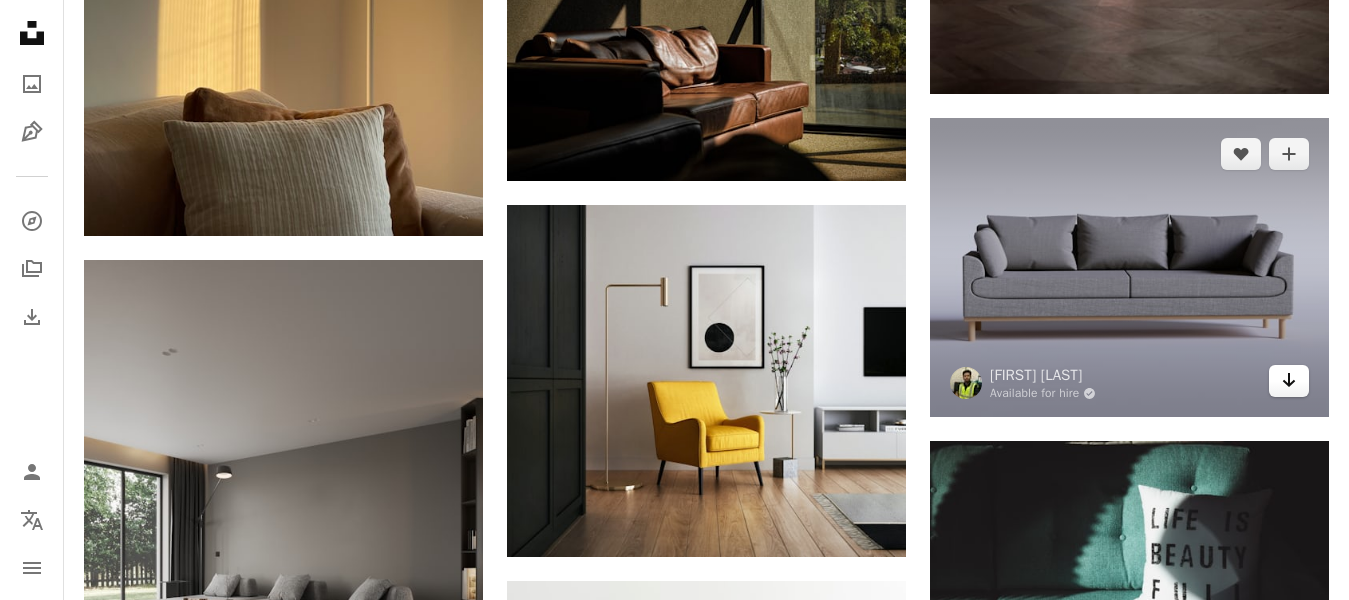 click on "Arrow pointing down" at bounding box center (1289, 381) 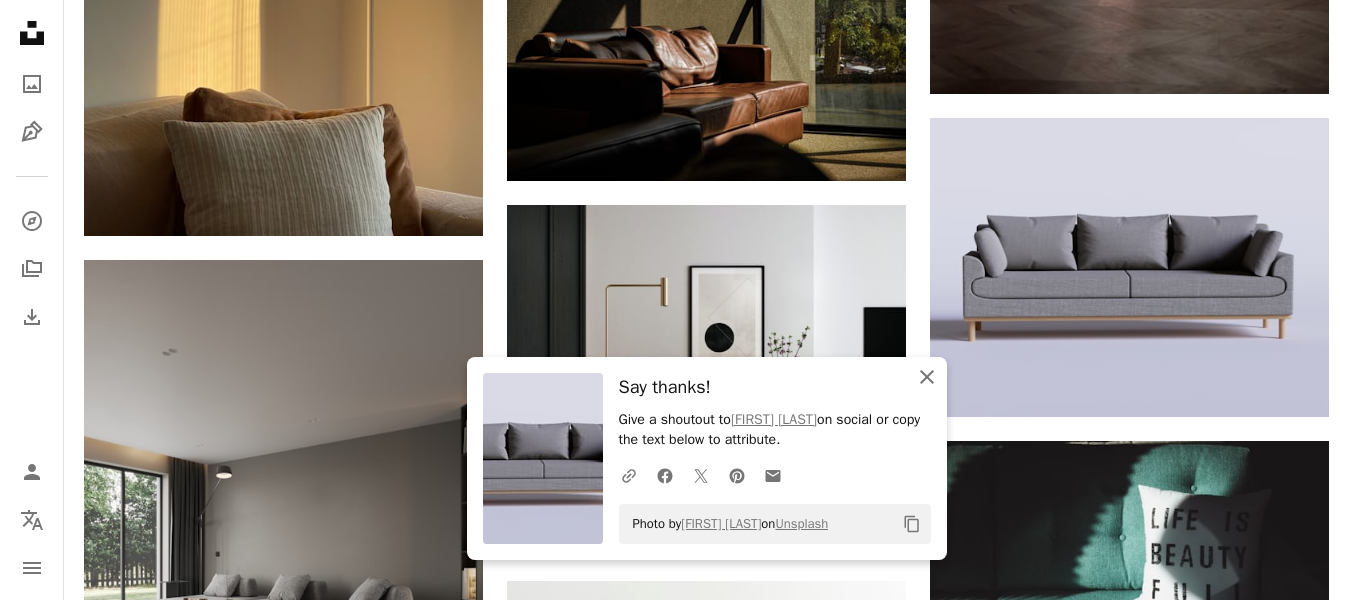 click on "An X shape" 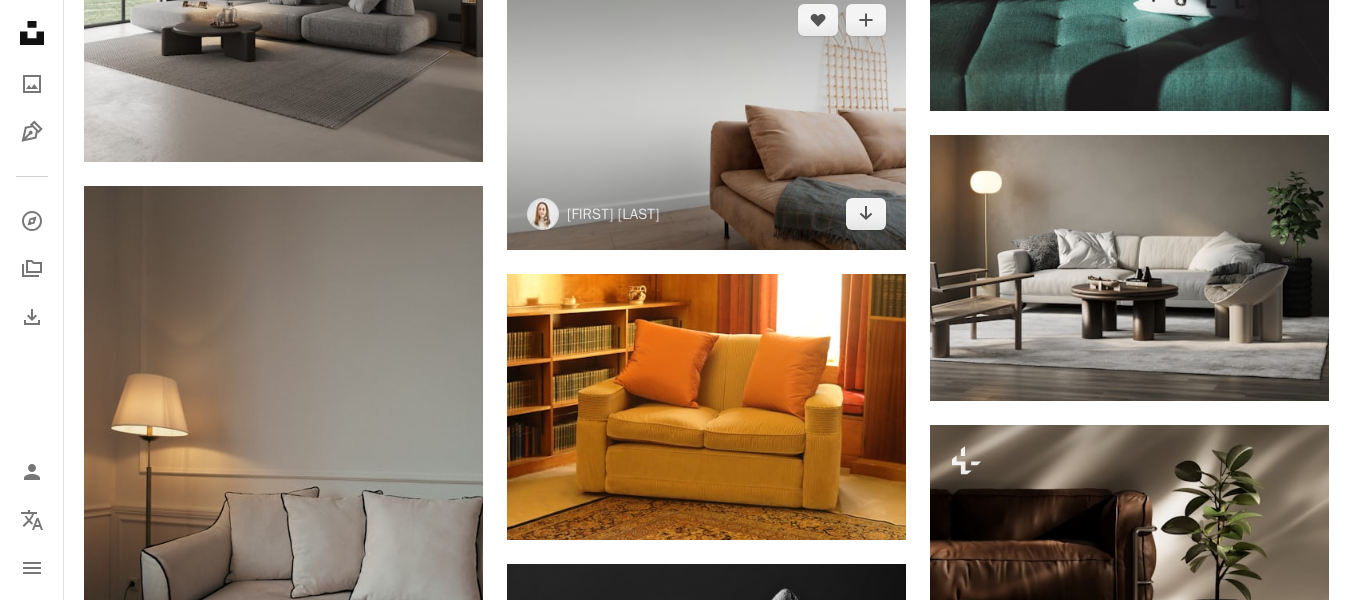 scroll, scrollTop: 16340, scrollLeft: 0, axis: vertical 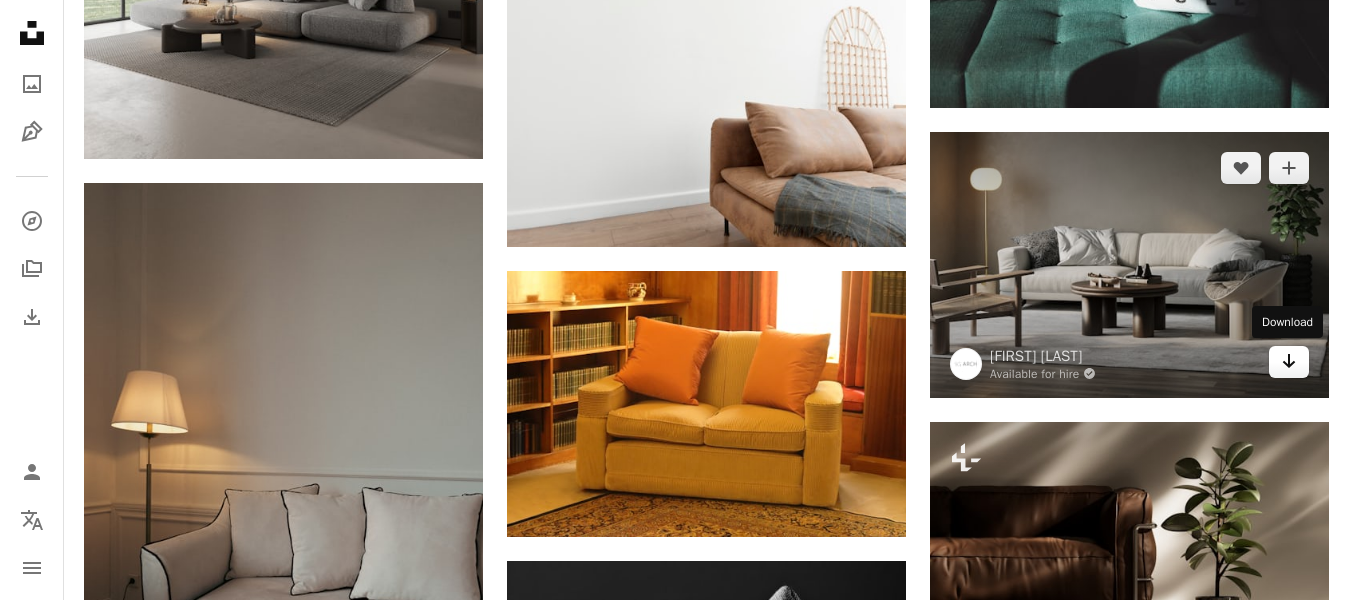click on "Arrow pointing down" 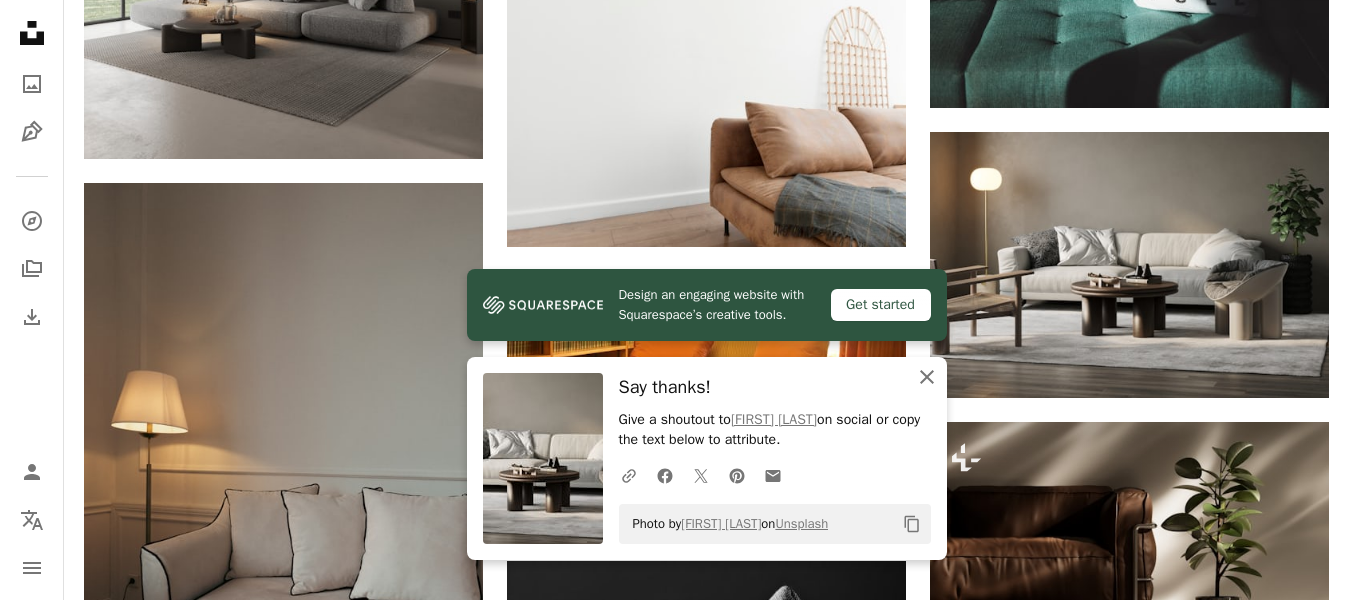 click on "An X shape" 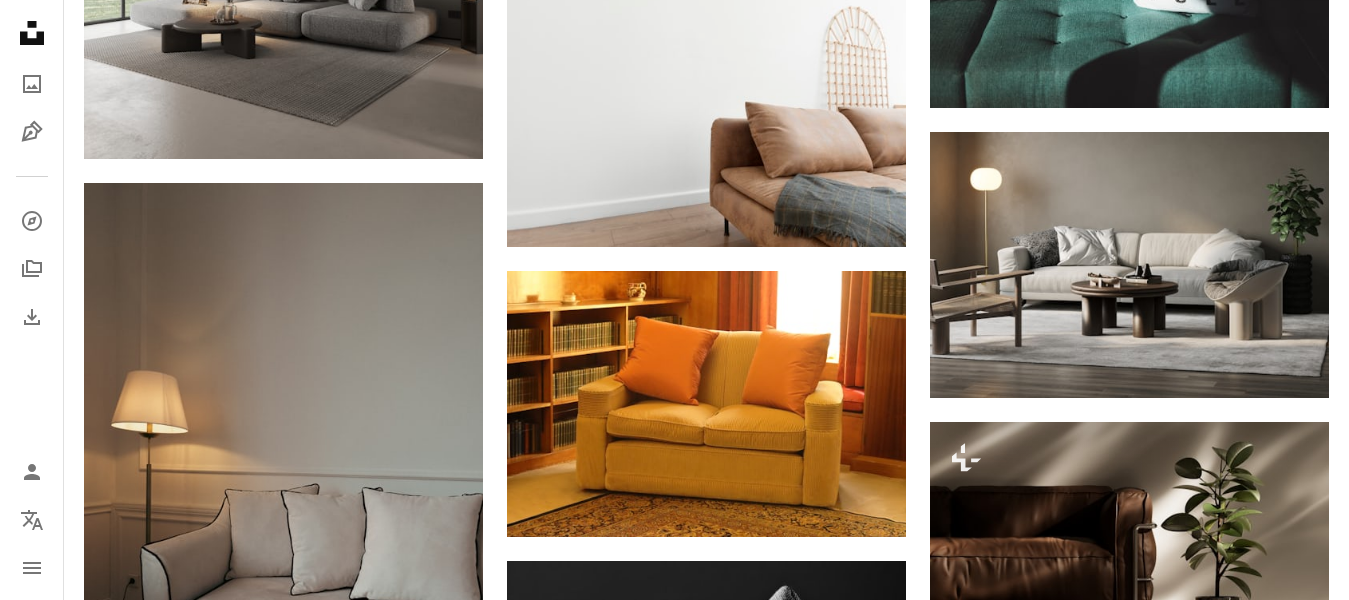 type 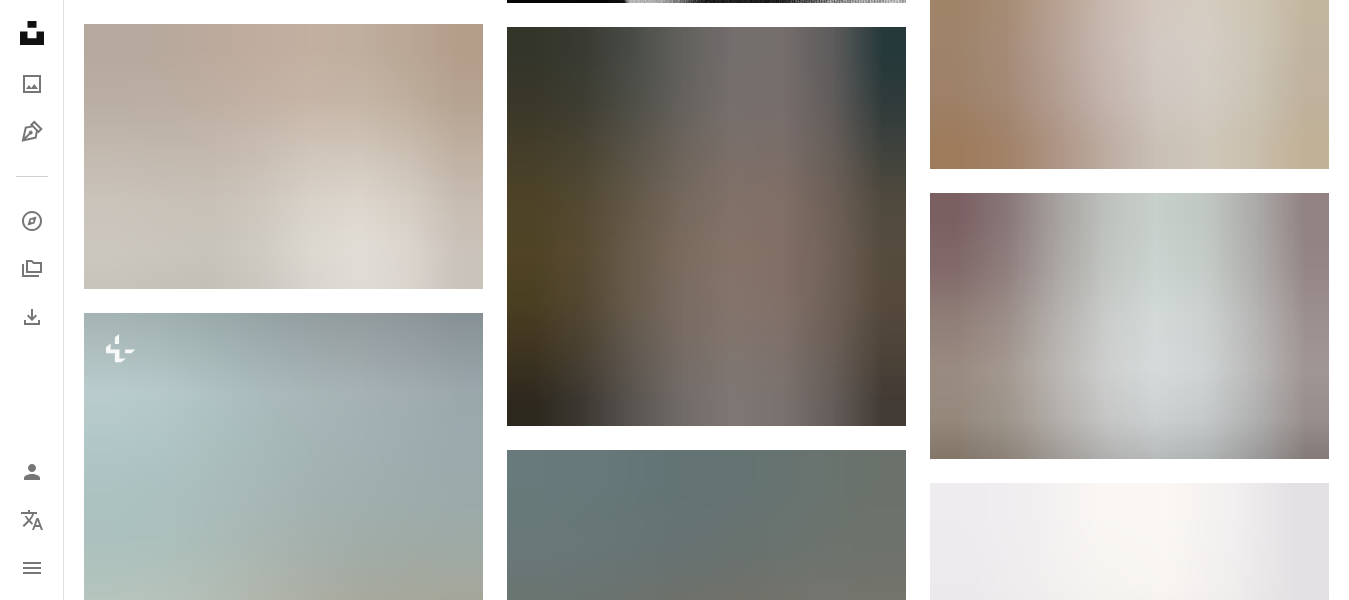 scroll, scrollTop: 17460, scrollLeft: 0, axis: vertical 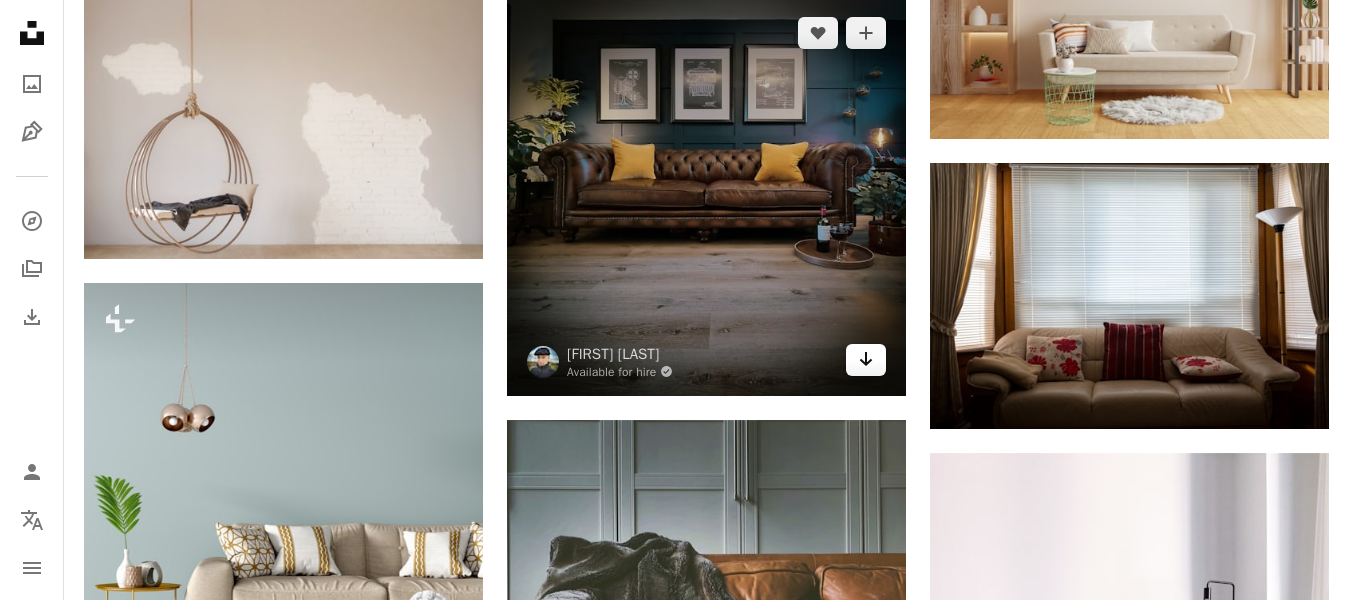 click on "Arrow pointing down" 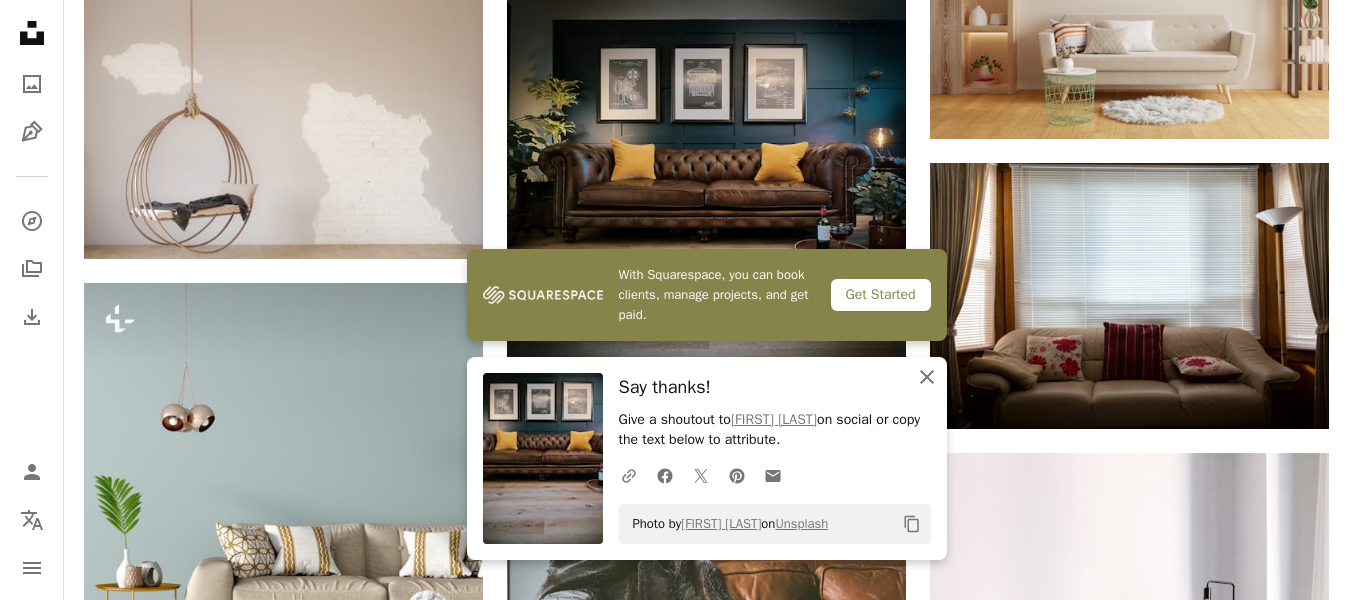 click 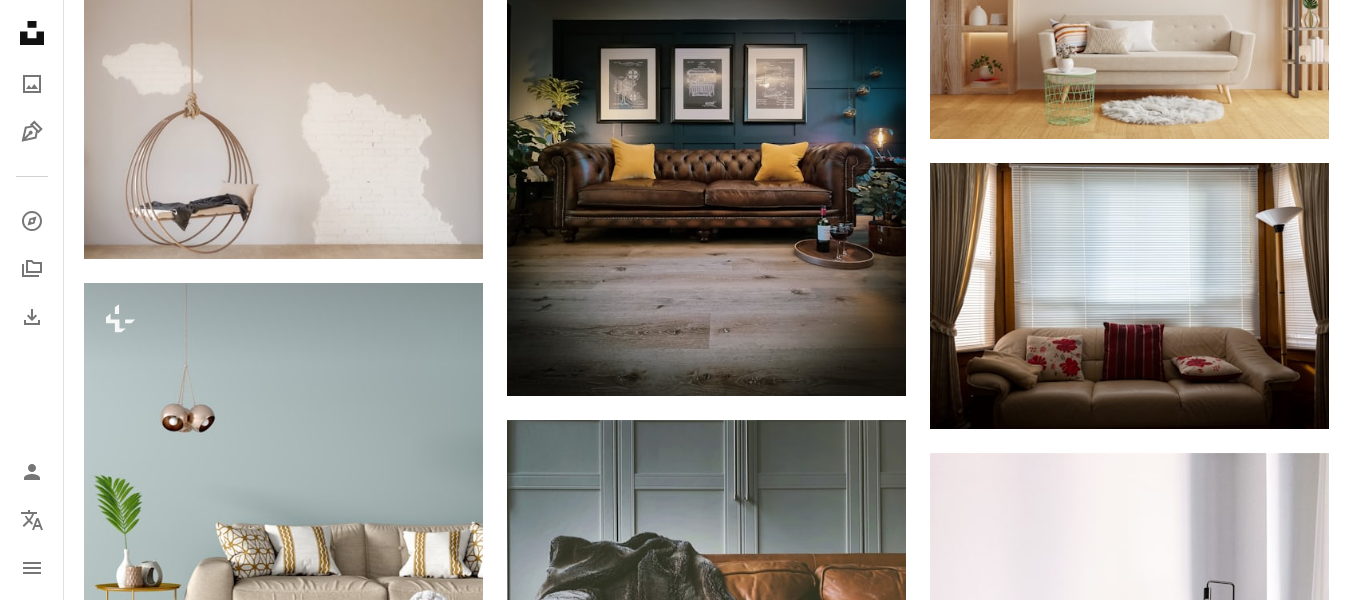 type 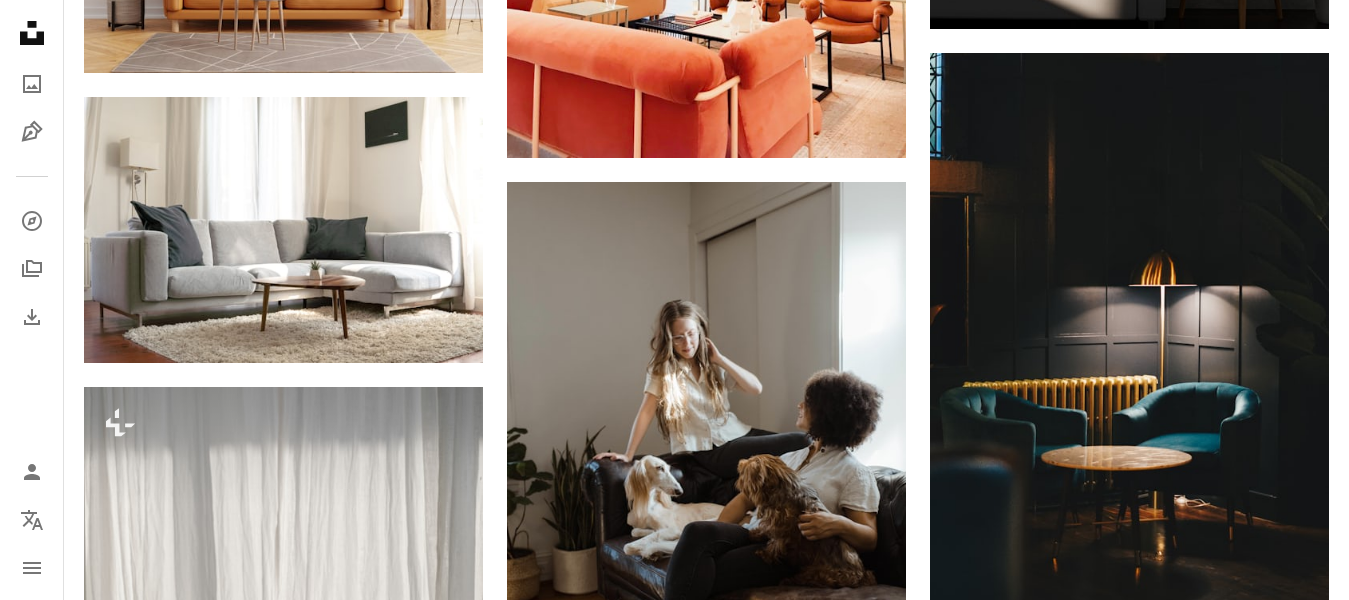 scroll, scrollTop: 21180, scrollLeft: 0, axis: vertical 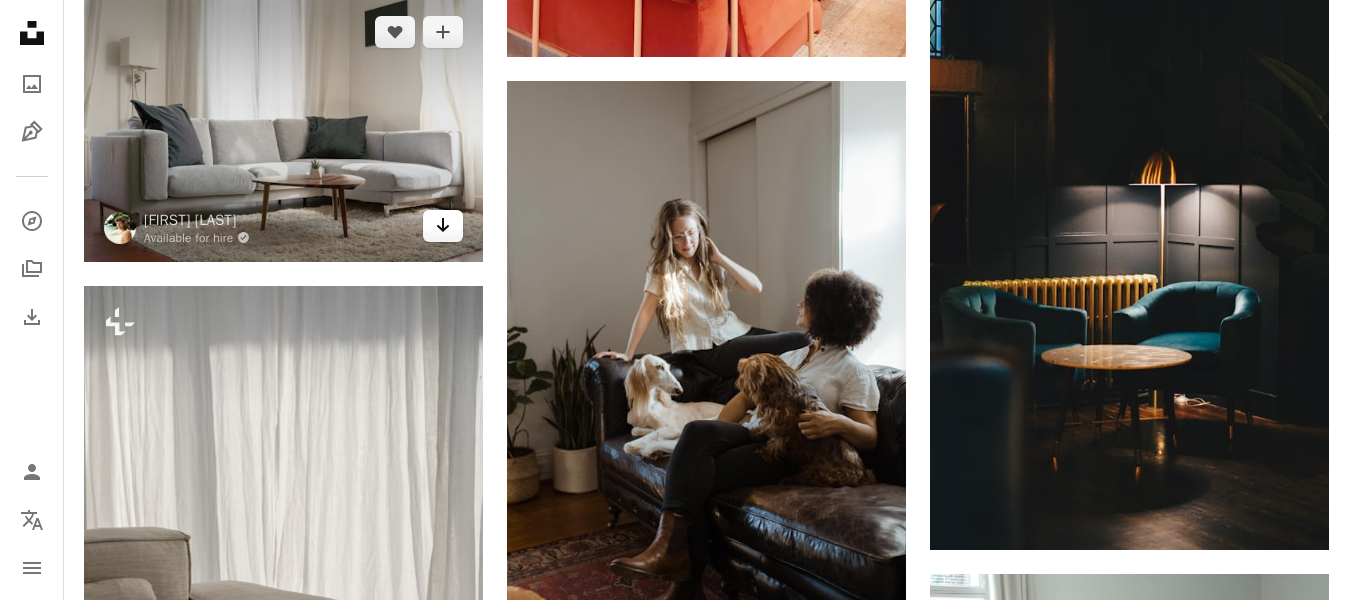 click on "Arrow pointing down" at bounding box center (443, 226) 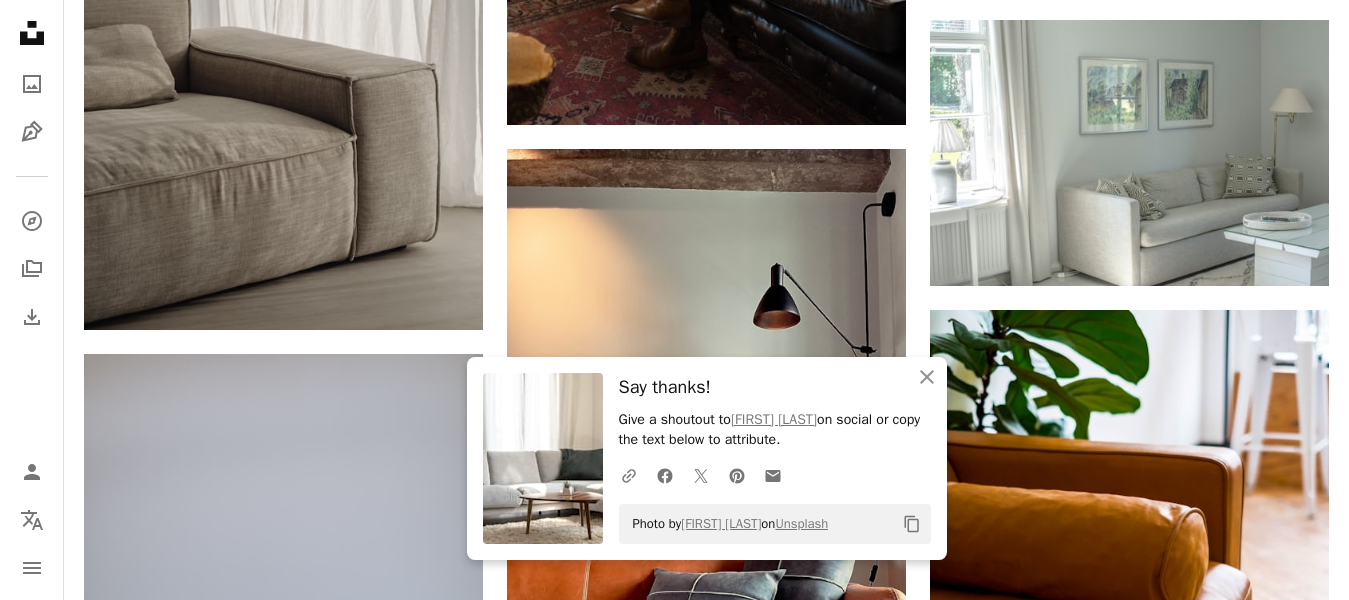 scroll, scrollTop: 21780, scrollLeft: 0, axis: vertical 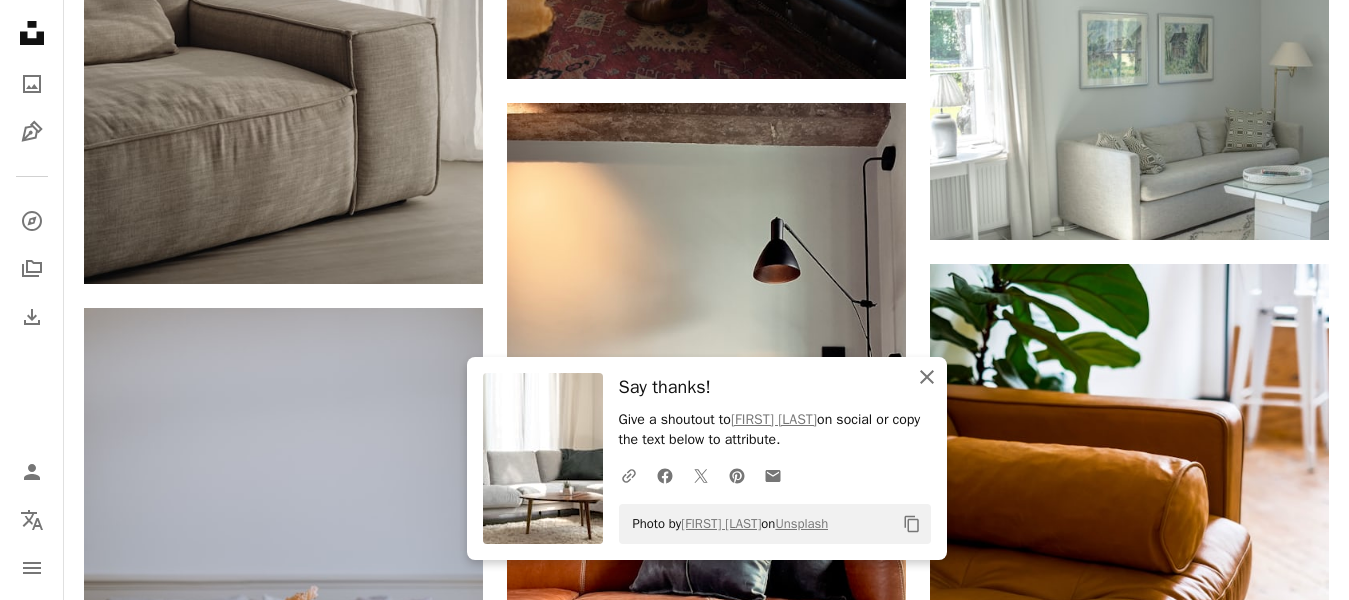 click on "An X shape" 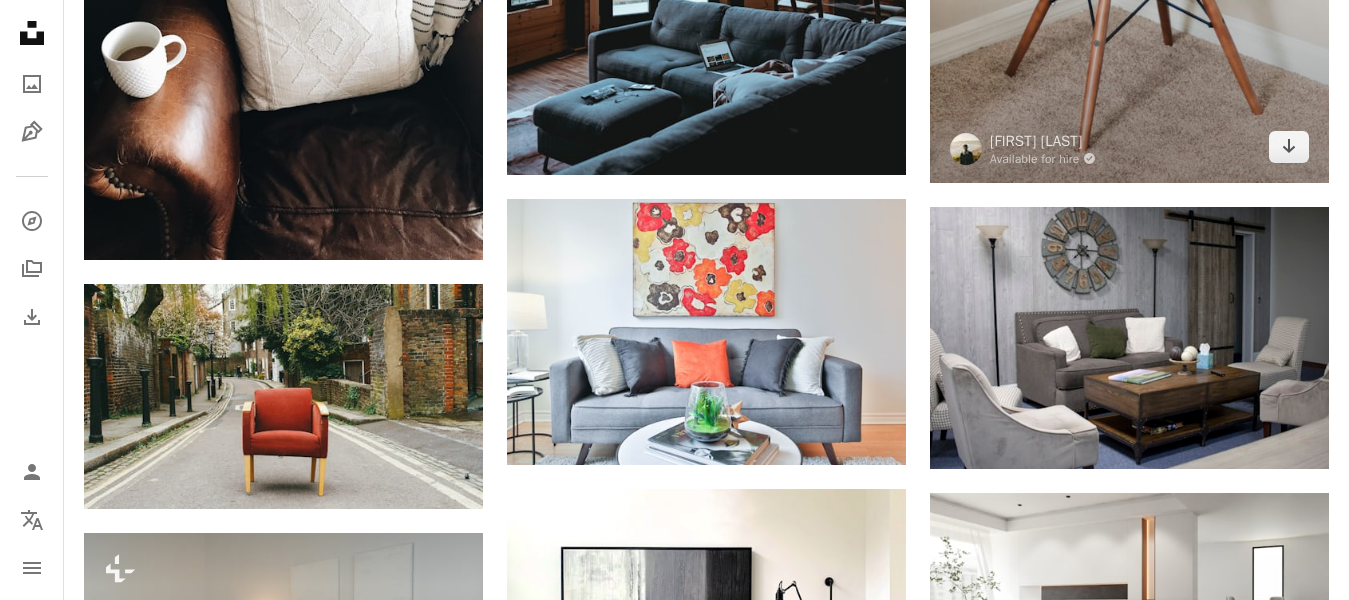 scroll, scrollTop: 23620, scrollLeft: 0, axis: vertical 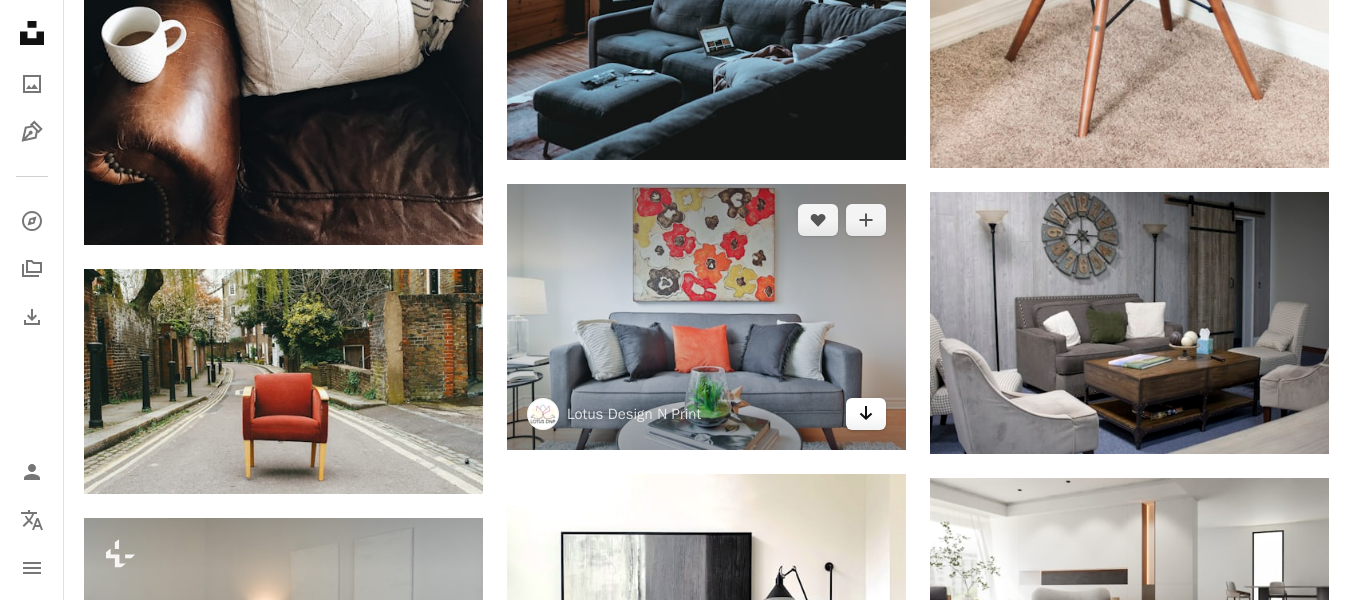 click on "Arrow pointing down" 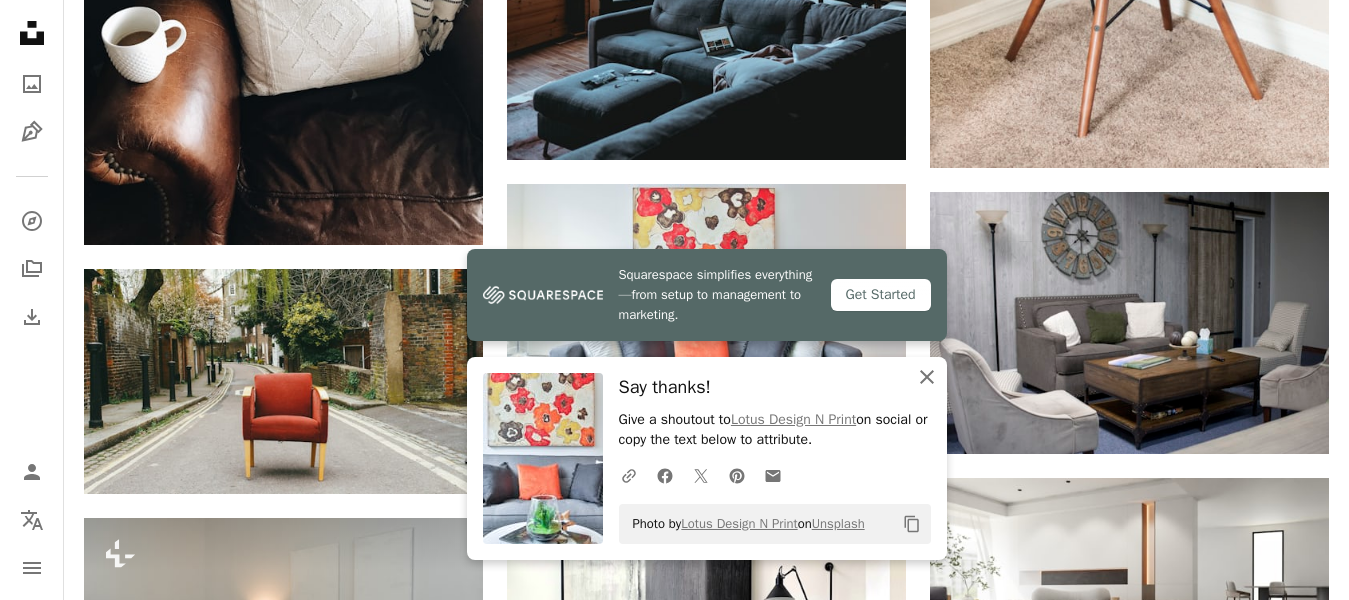 click on "An X shape" 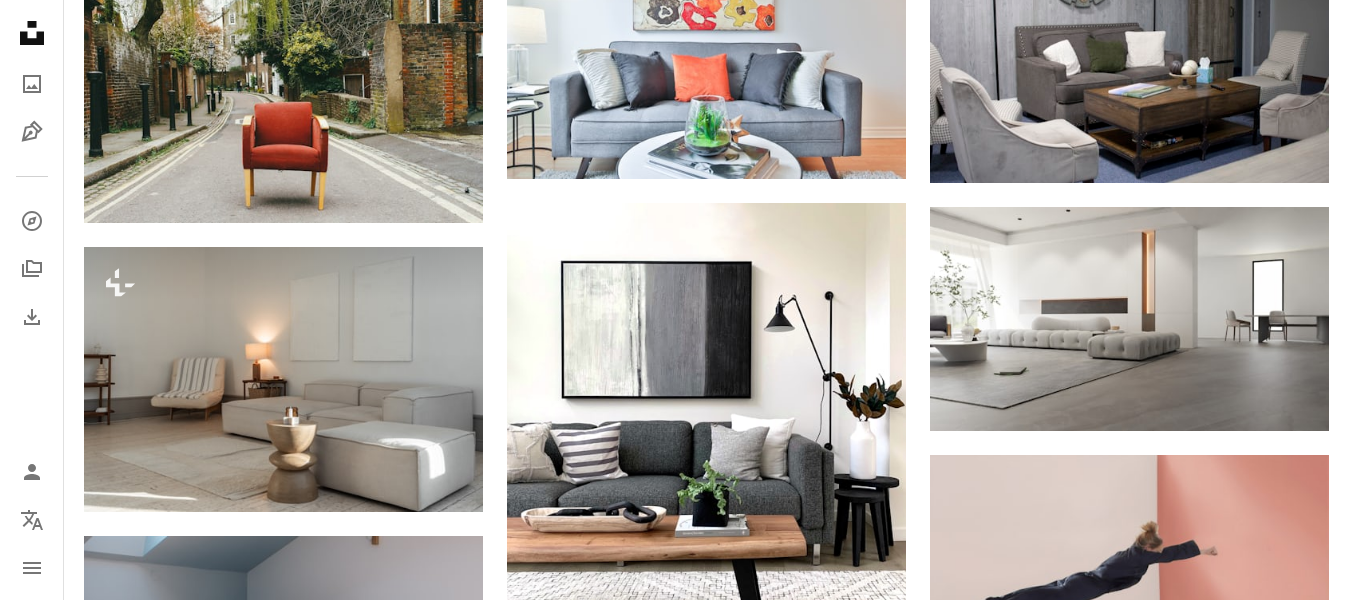 scroll, scrollTop: 23940, scrollLeft: 0, axis: vertical 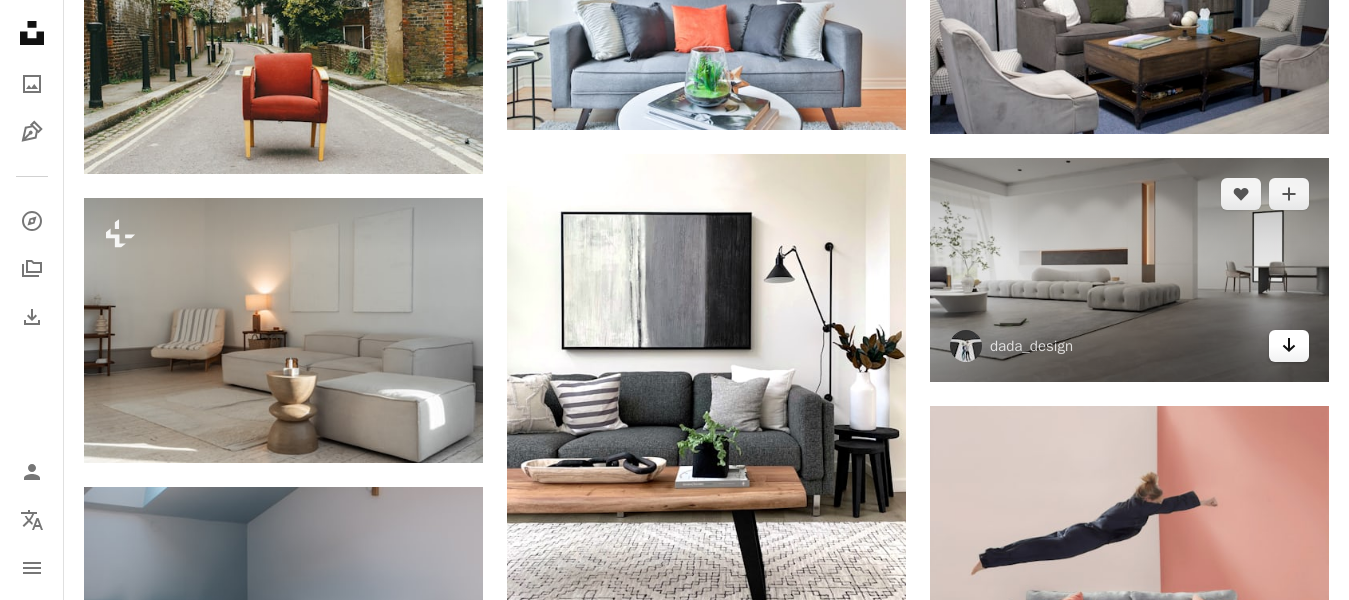 click on "Arrow pointing down" 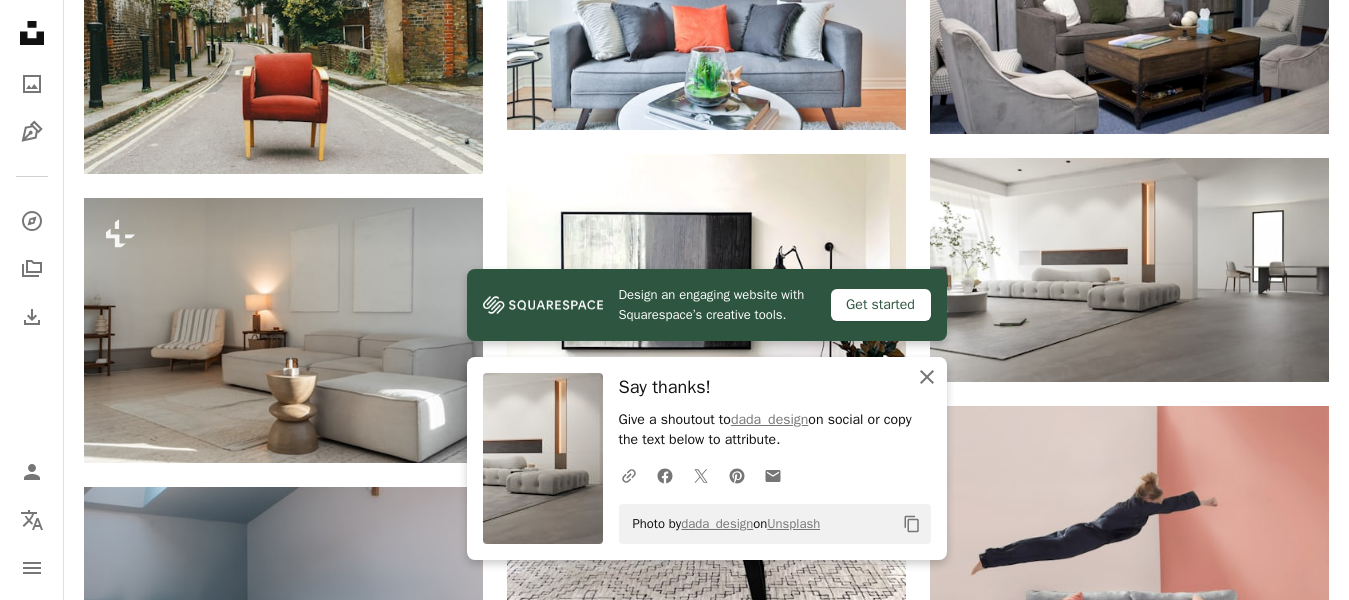 click 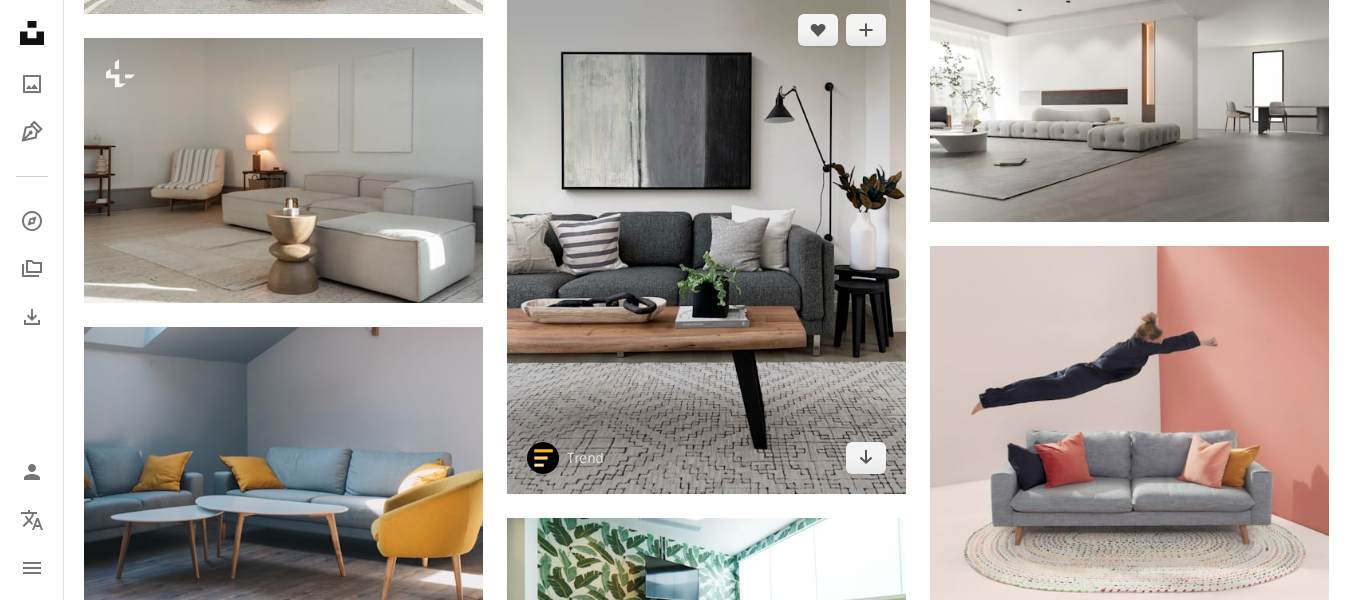 scroll, scrollTop: 24060, scrollLeft: 0, axis: vertical 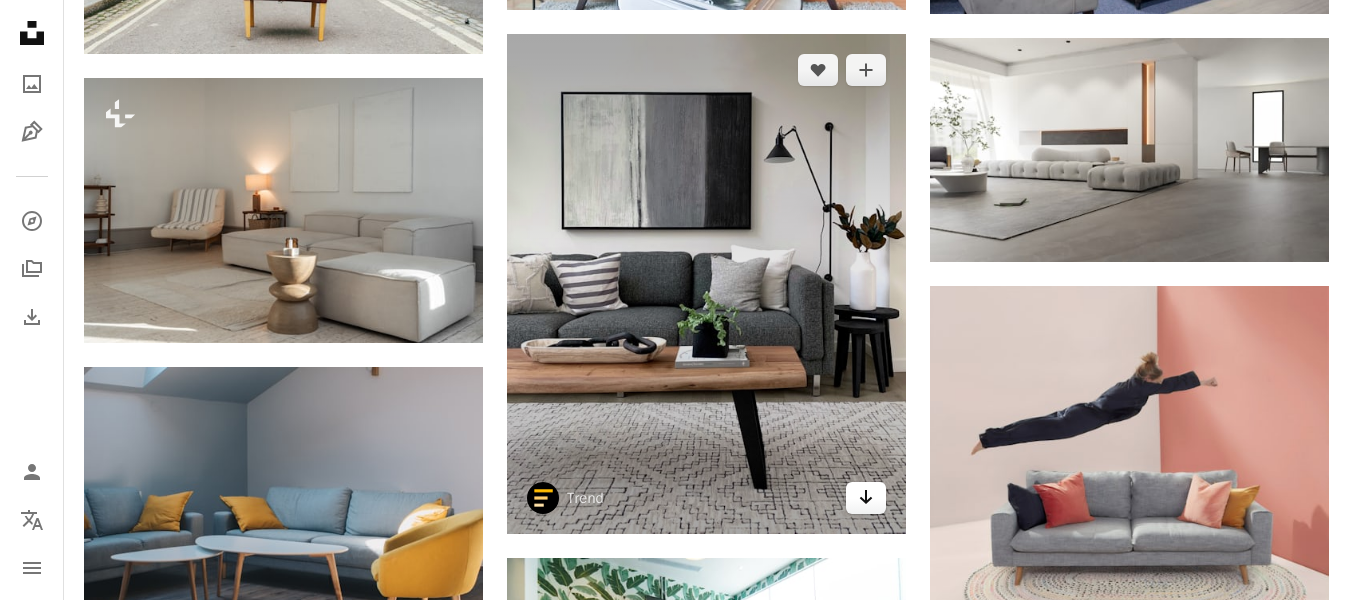 click on "Arrow pointing down" 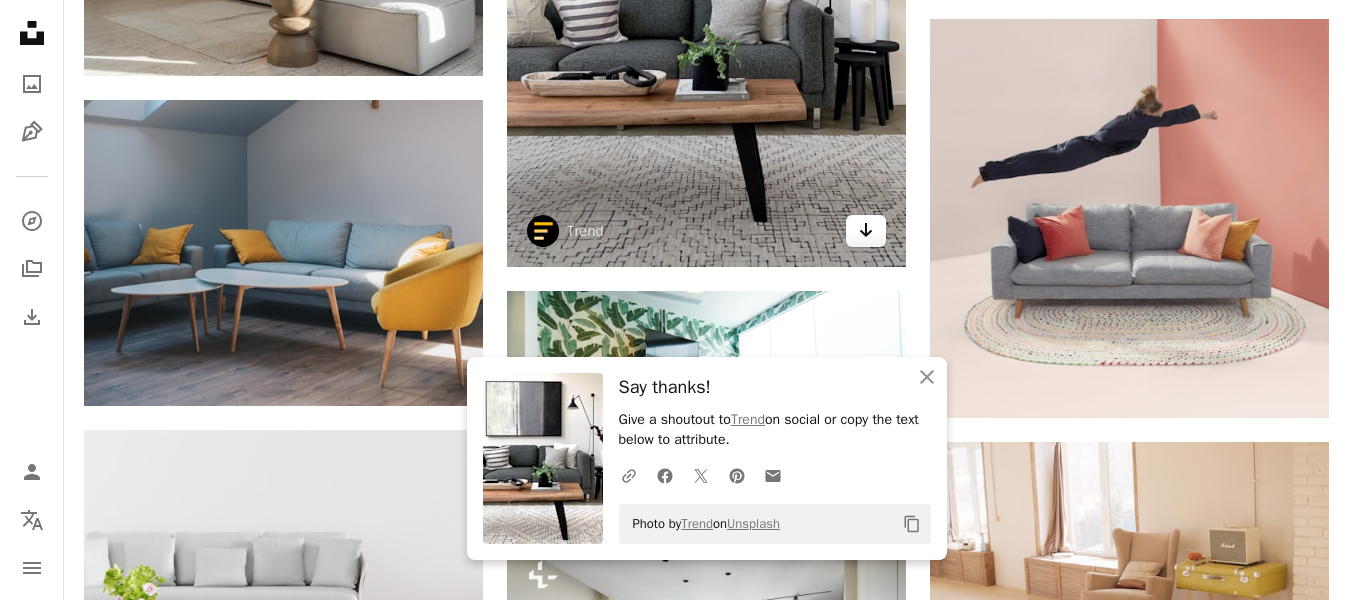 scroll, scrollTop: 24340, scrollLeft: 0, axis: vertical 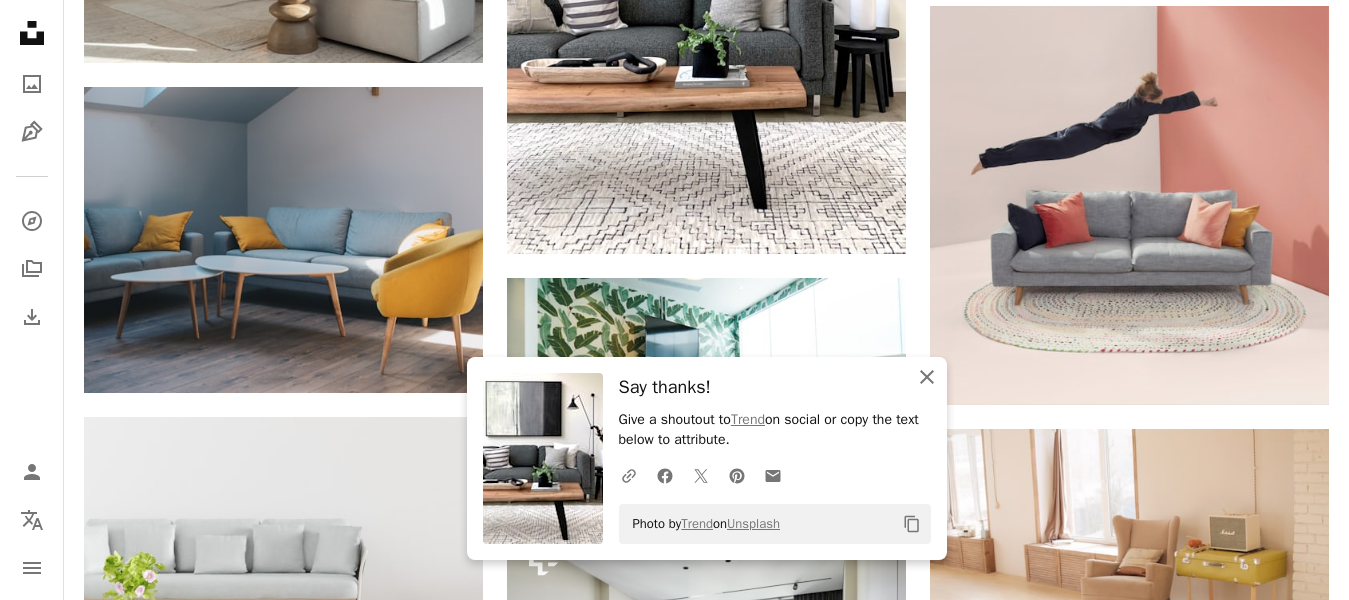 click on "An X shape" 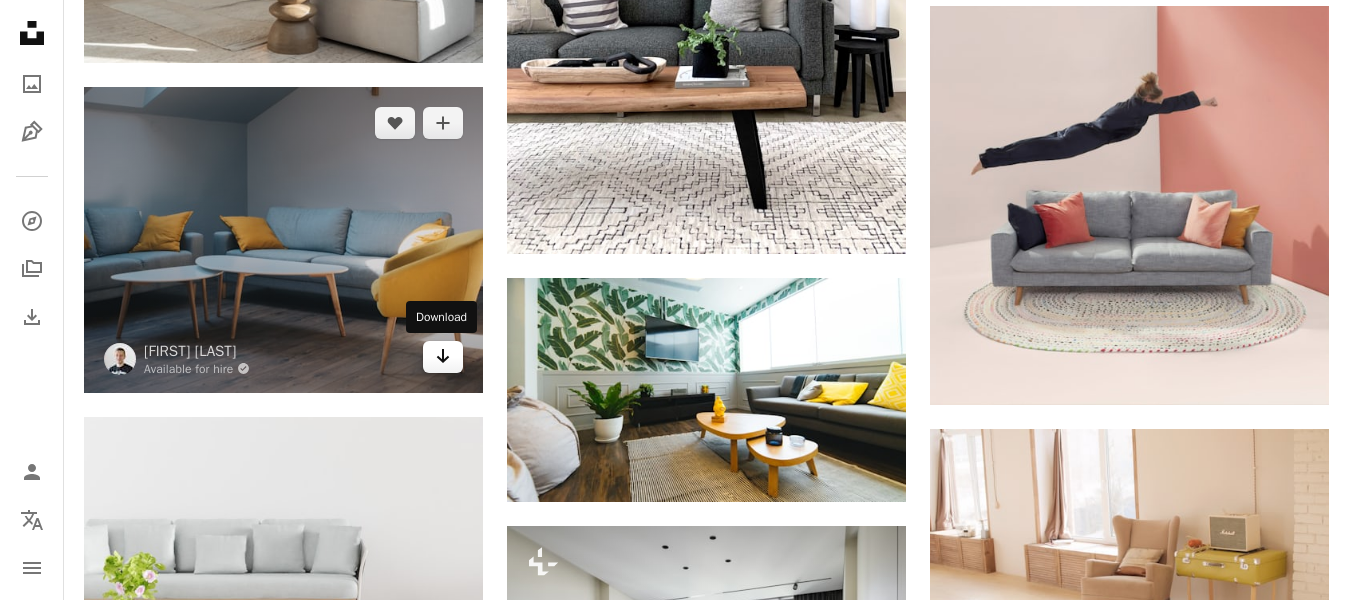 click on "Arrow pointing down" 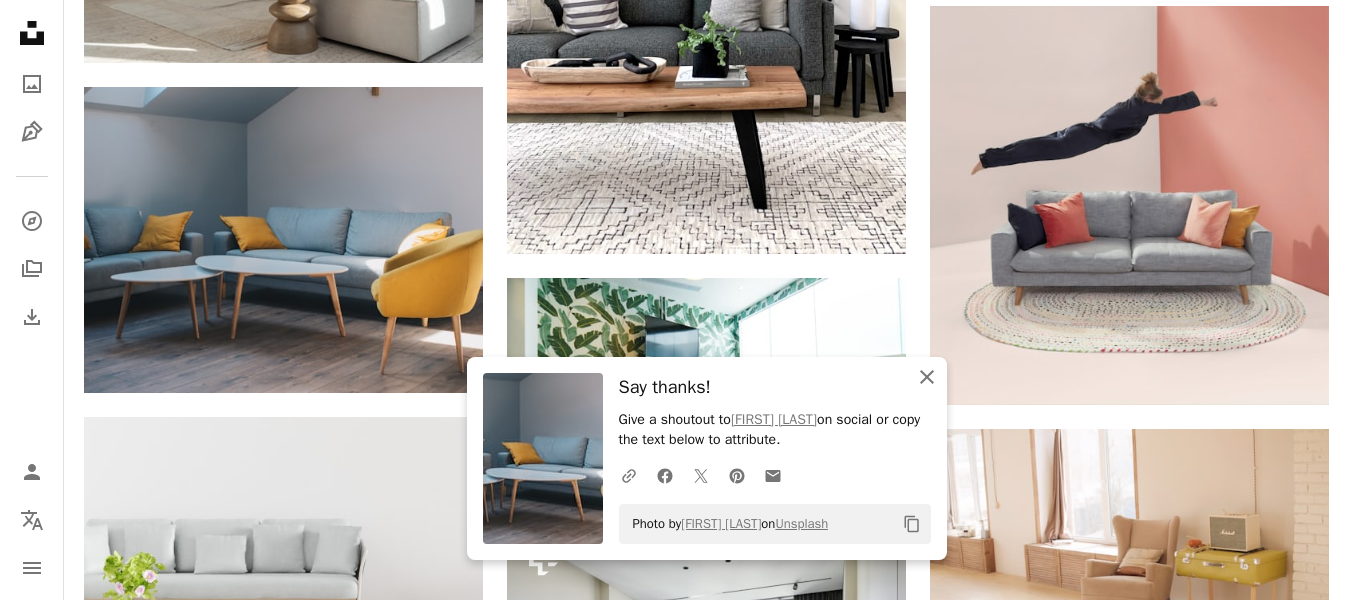 click on "An X shape" 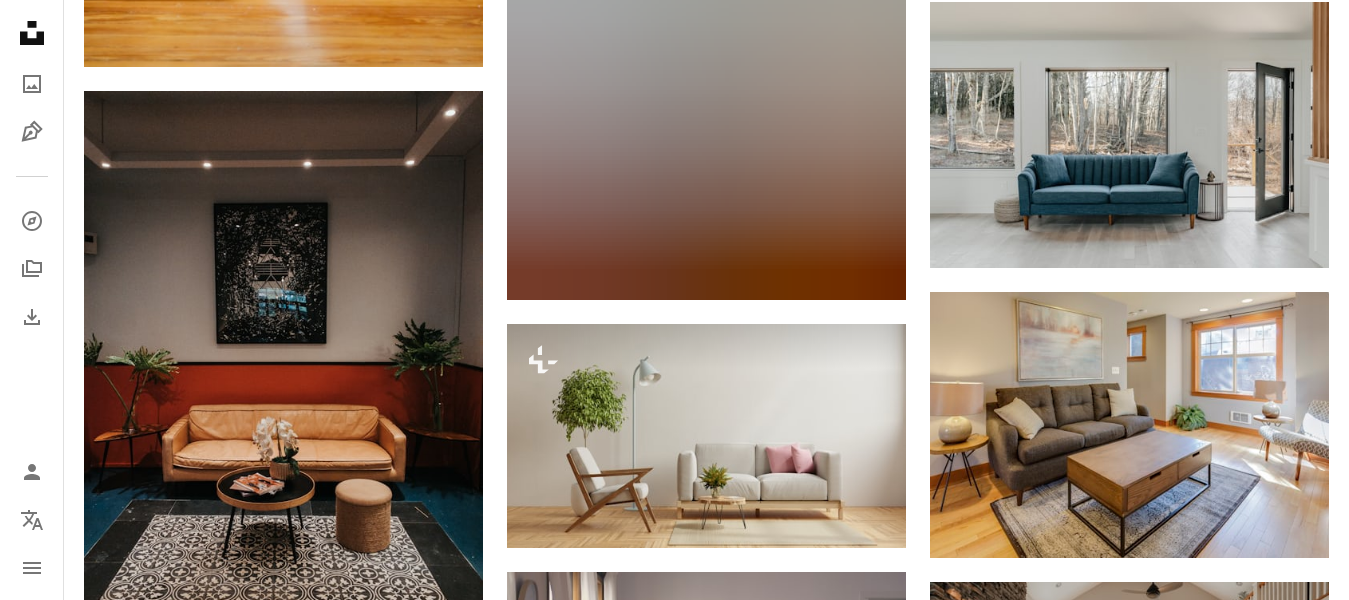 scroll, scrollTop: 27500, scrollLeft: 0, axis: vertical 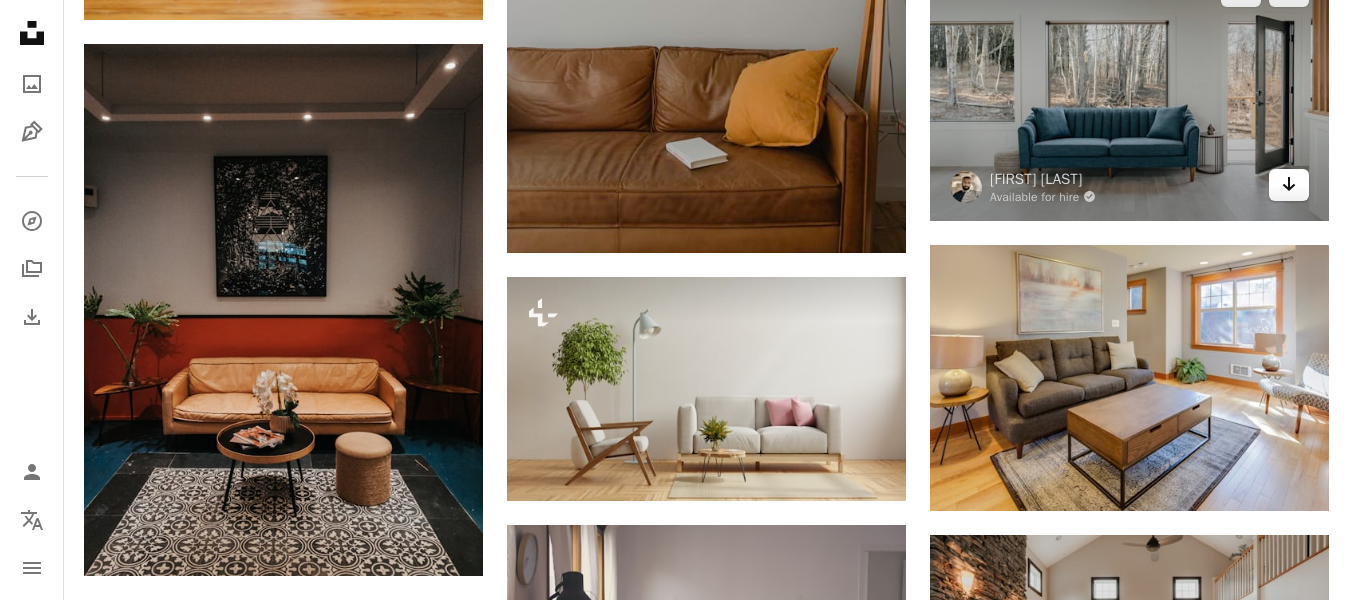 click 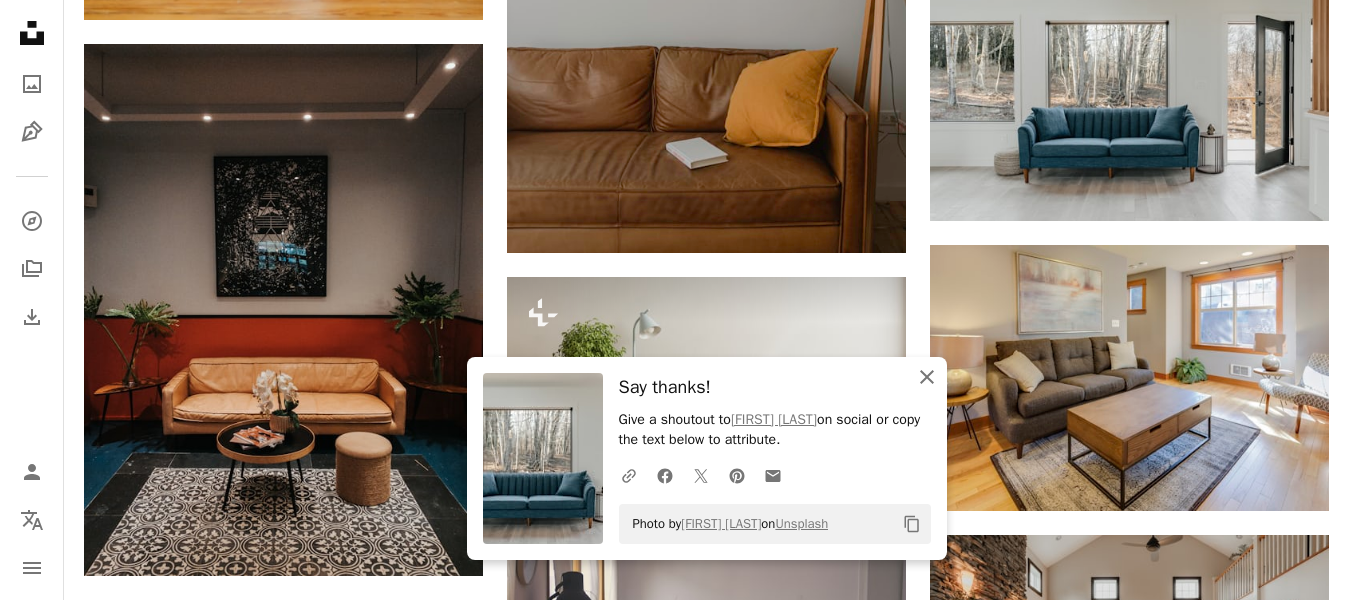 click 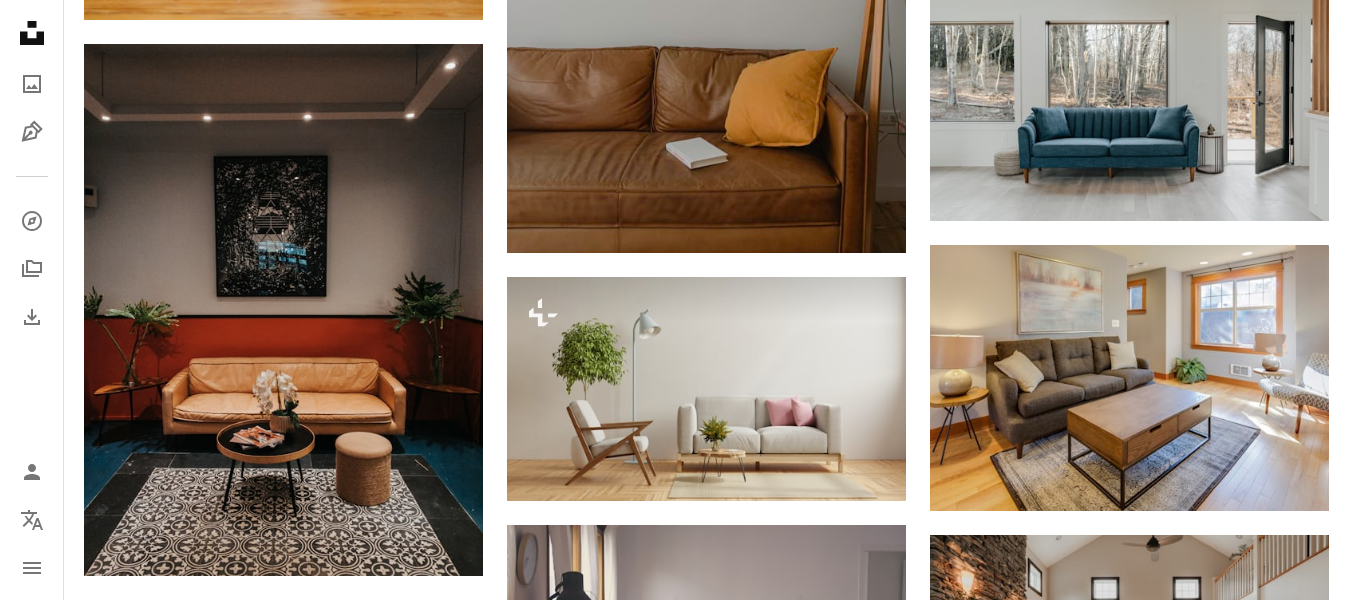 type 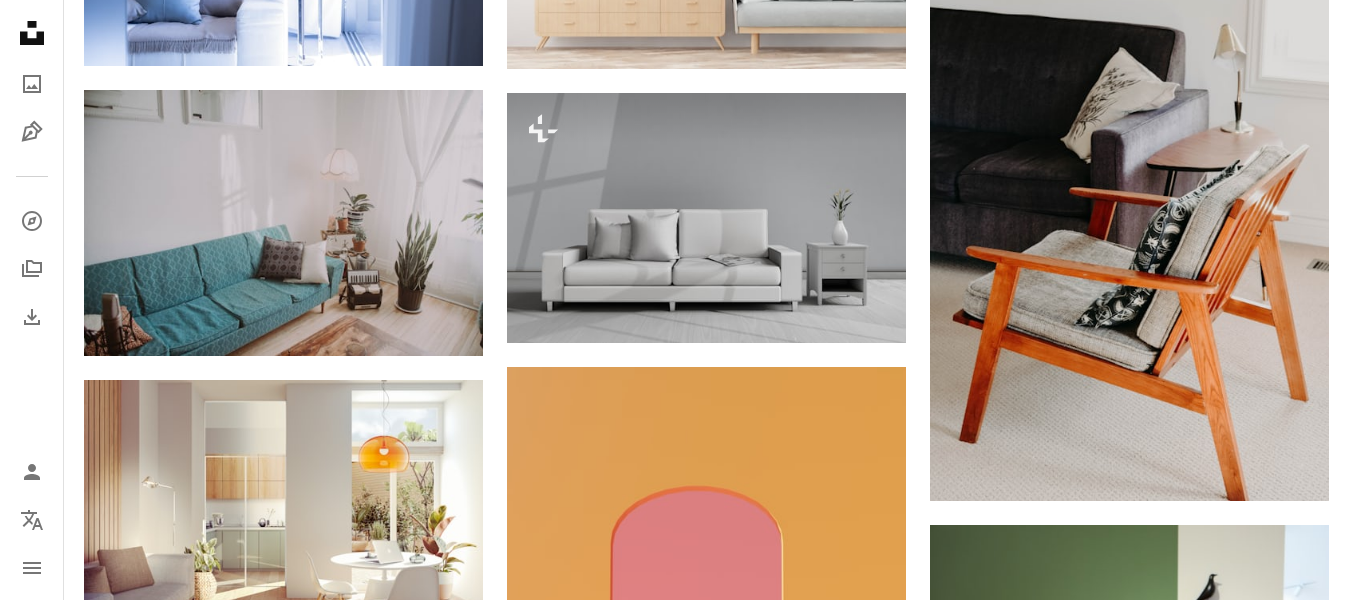 scroll, scrollTop: 32420, scrollLeft: 0, axis: vertical 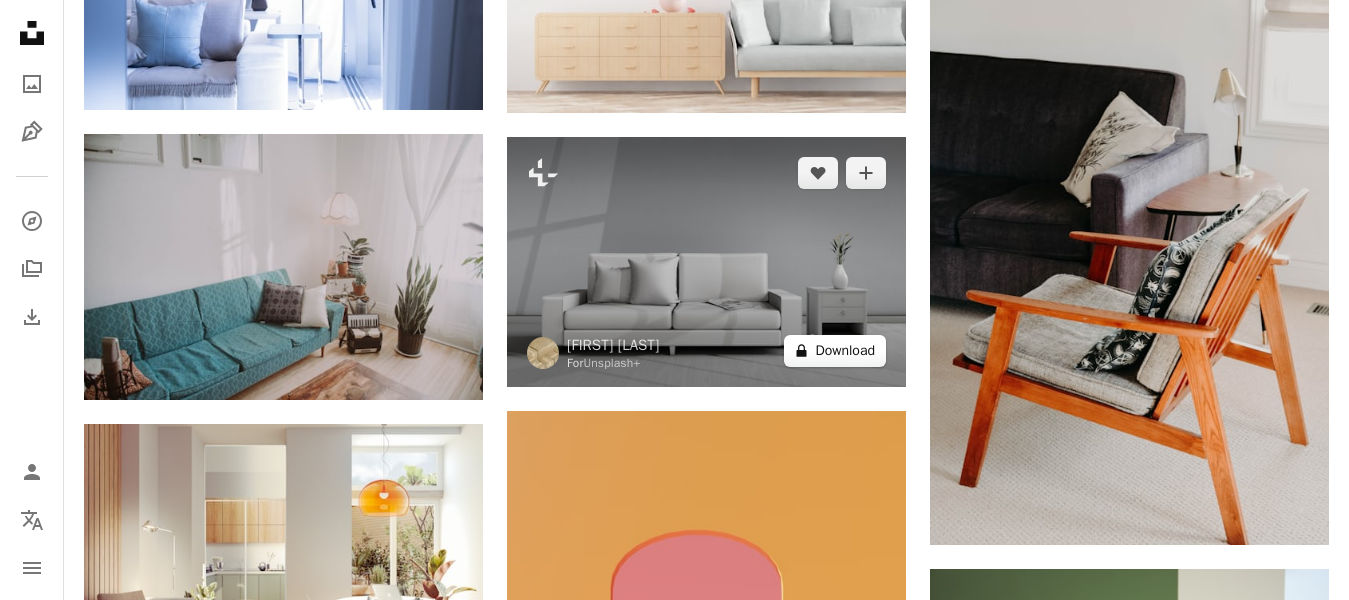 click on "A lock Download" at bounding box center [835, 351] 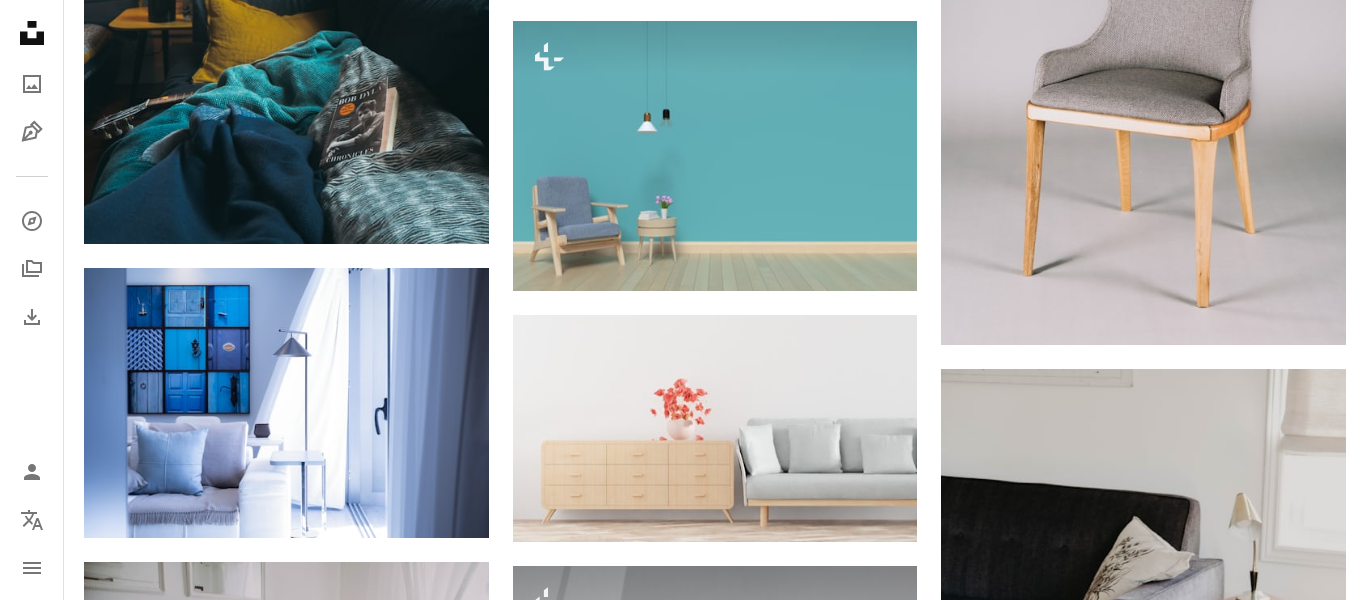 click on "An X shape Premium, ready to use images. Get unlimited access. A plus sign Members-only content added monthly A plus sign Unlimited royalty-free downloads A plus sign Illustrations  New A plus sign Enhanced legal protections yearly 66%  off monthly $12   $4 USD per month * Get  Unsplash+ * When paid annually, billed upfront  $48 Taxes where applicable. Renews automatically. Cancel anytime." at bounding box center [683, 4140] 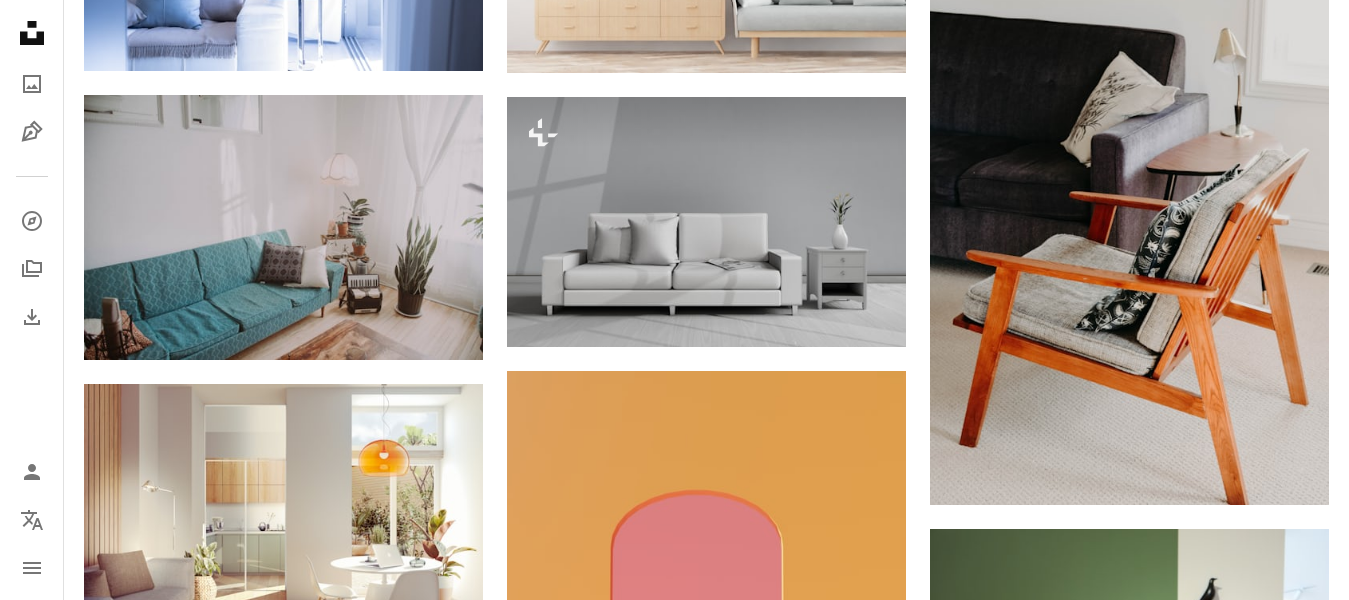 scroll, scrollTop: 32985, scrollLeft: 0, axis: vertical 